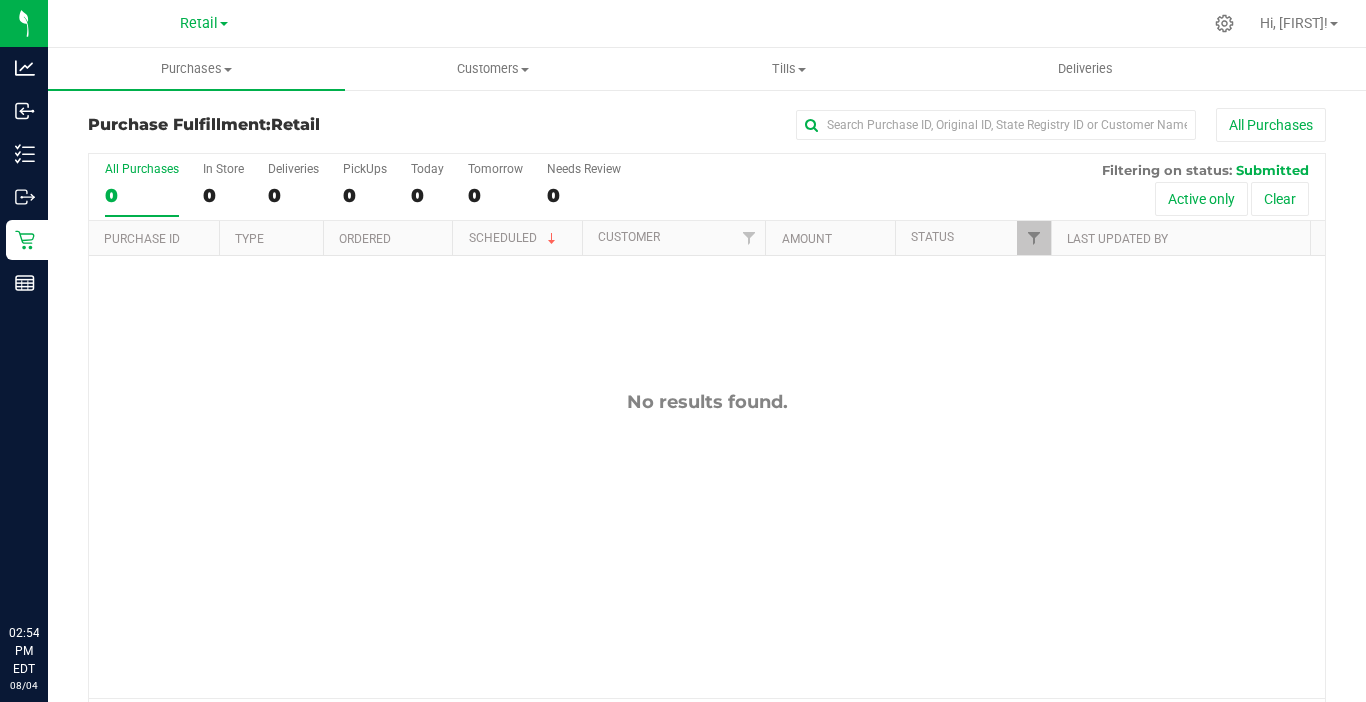 scroll, scrollTop: 0, scrollLeft: 0, axis: both 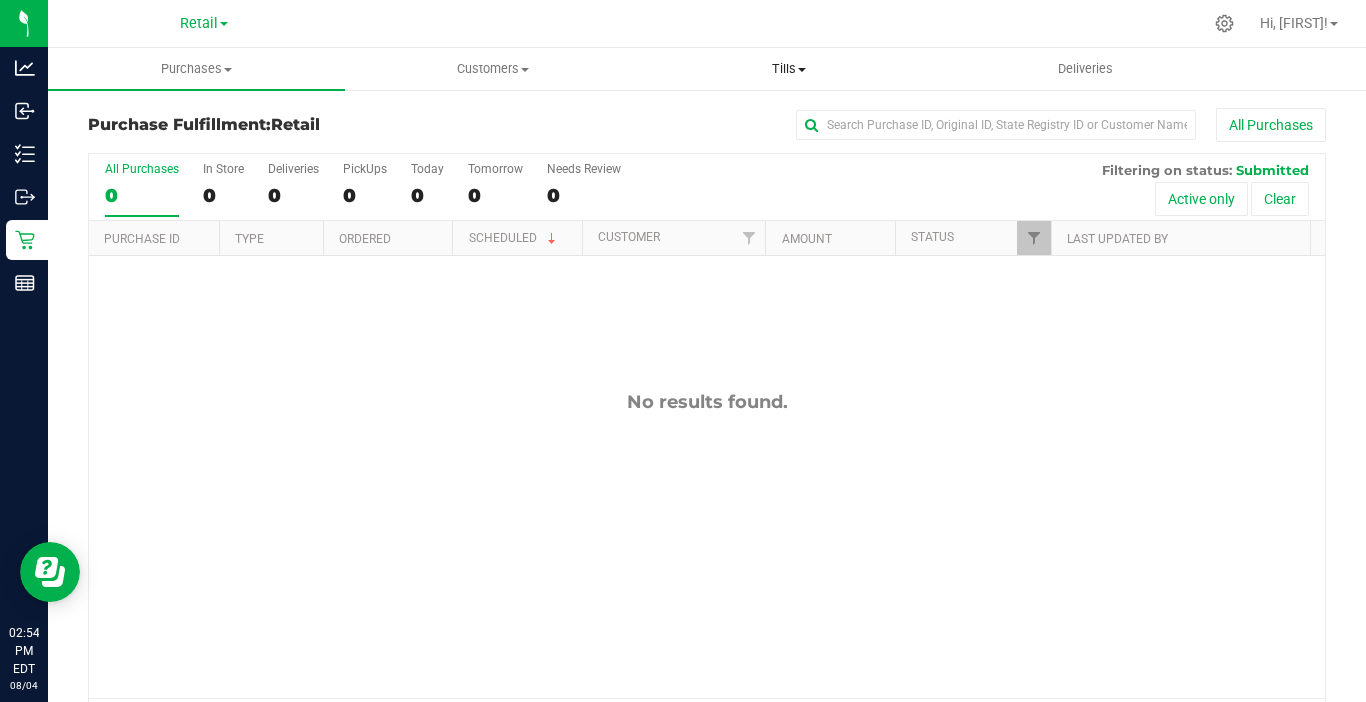 click on "Tills" at bounding box center (789, 69) 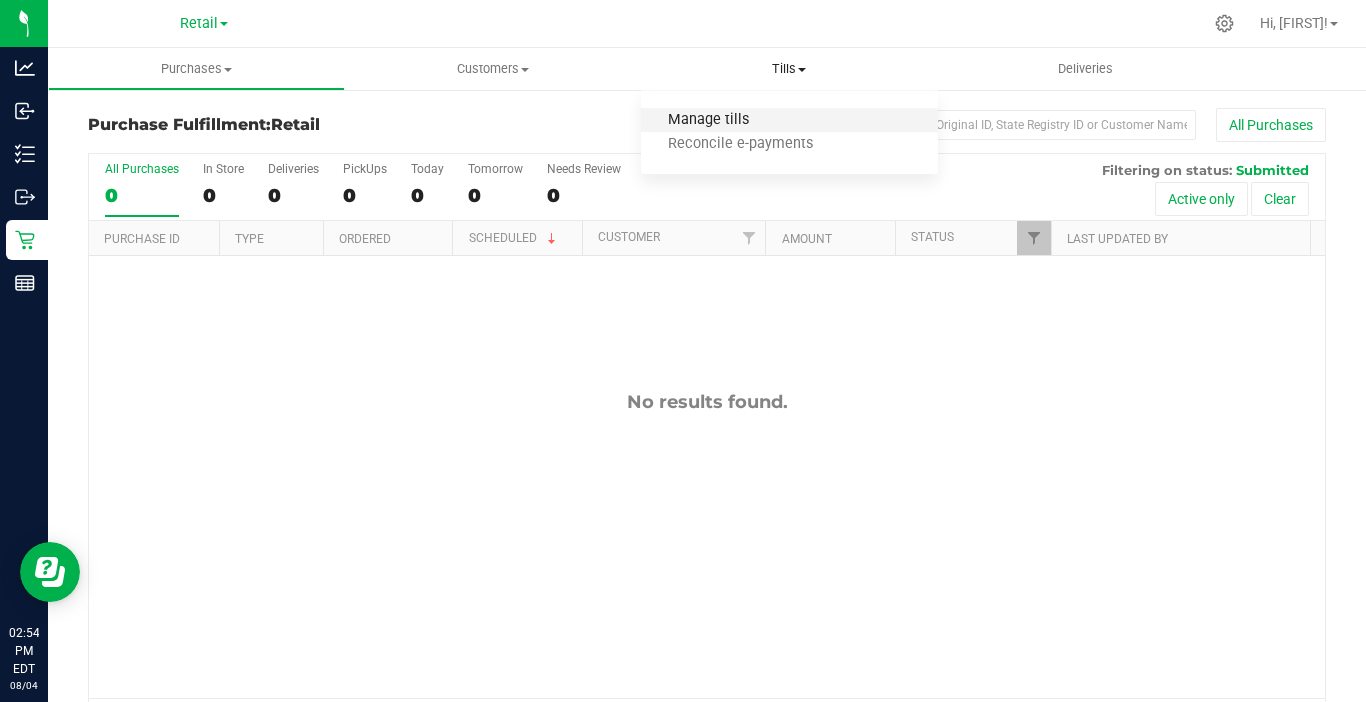 click on "Manage tills" at bounding box center (708, 120) 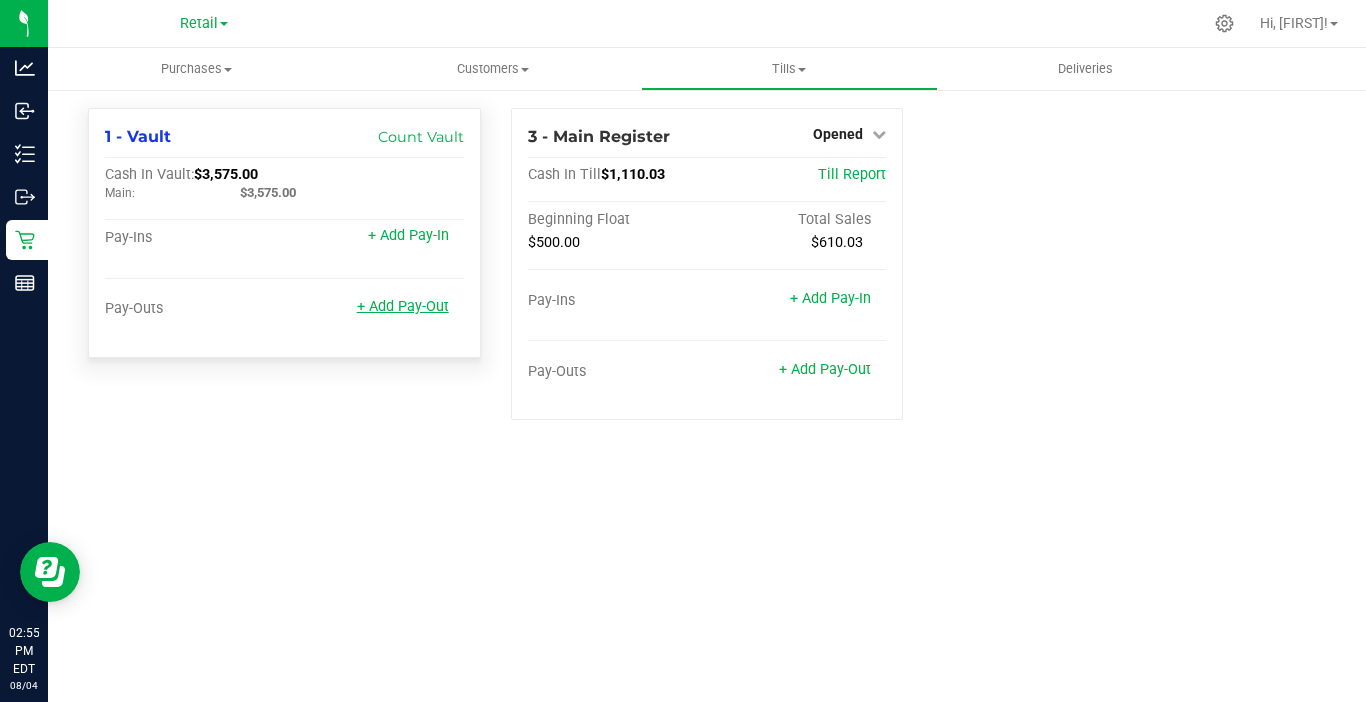click on "+ Add Pay-Out" at bounding box center [403, 306] 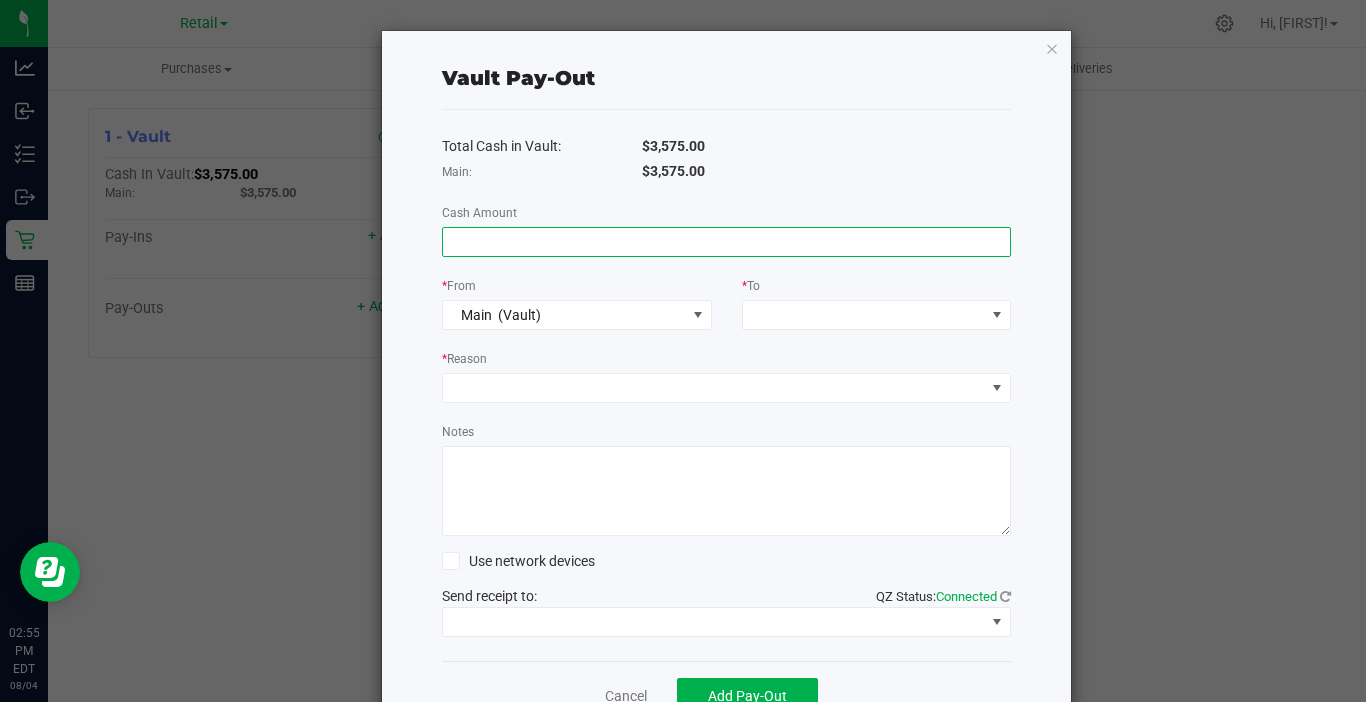 click at bounding box center (726, 242) 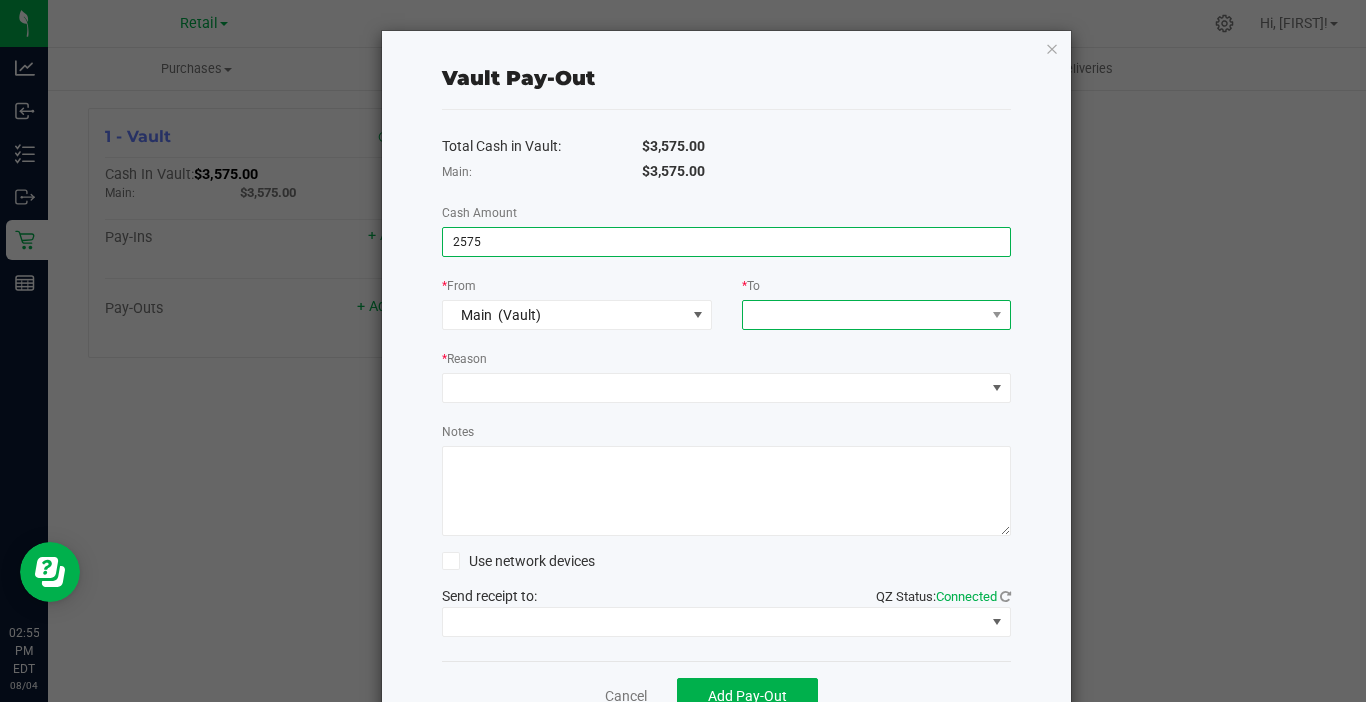 type on "$2,575.00" 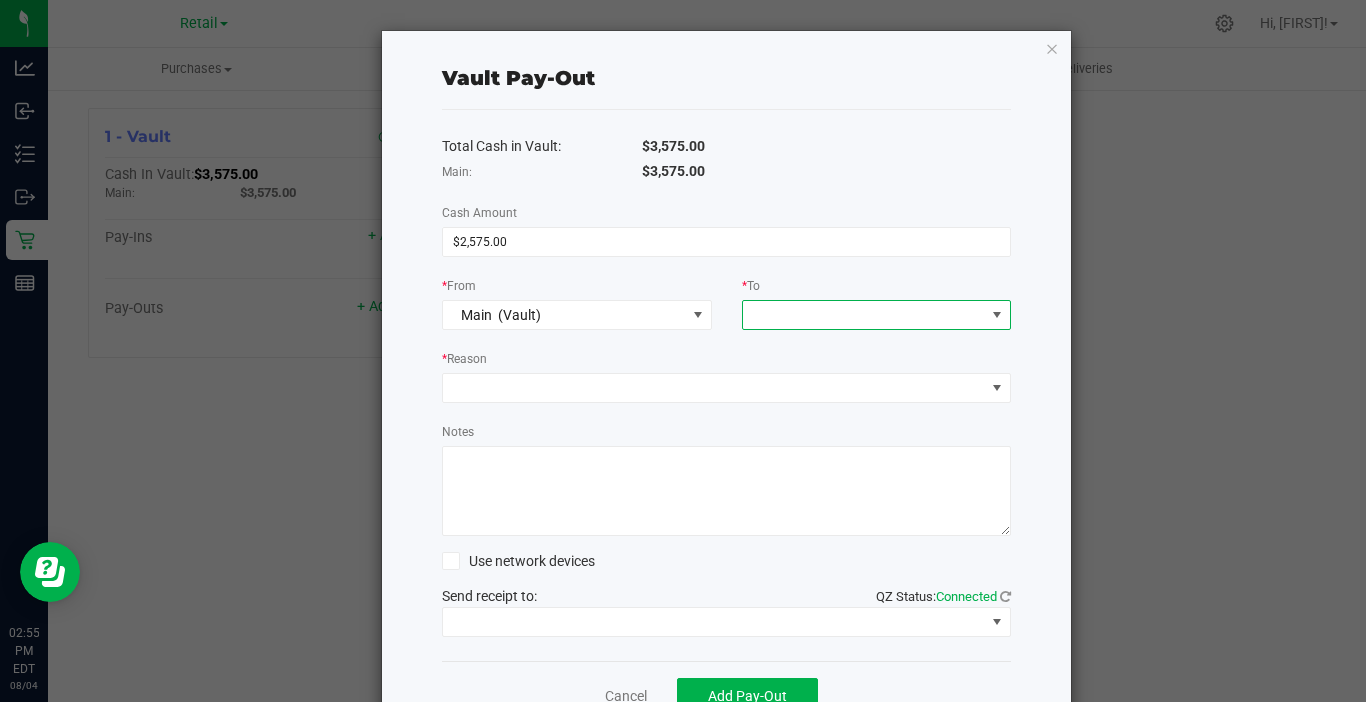 click at bounding box center [864, 315] 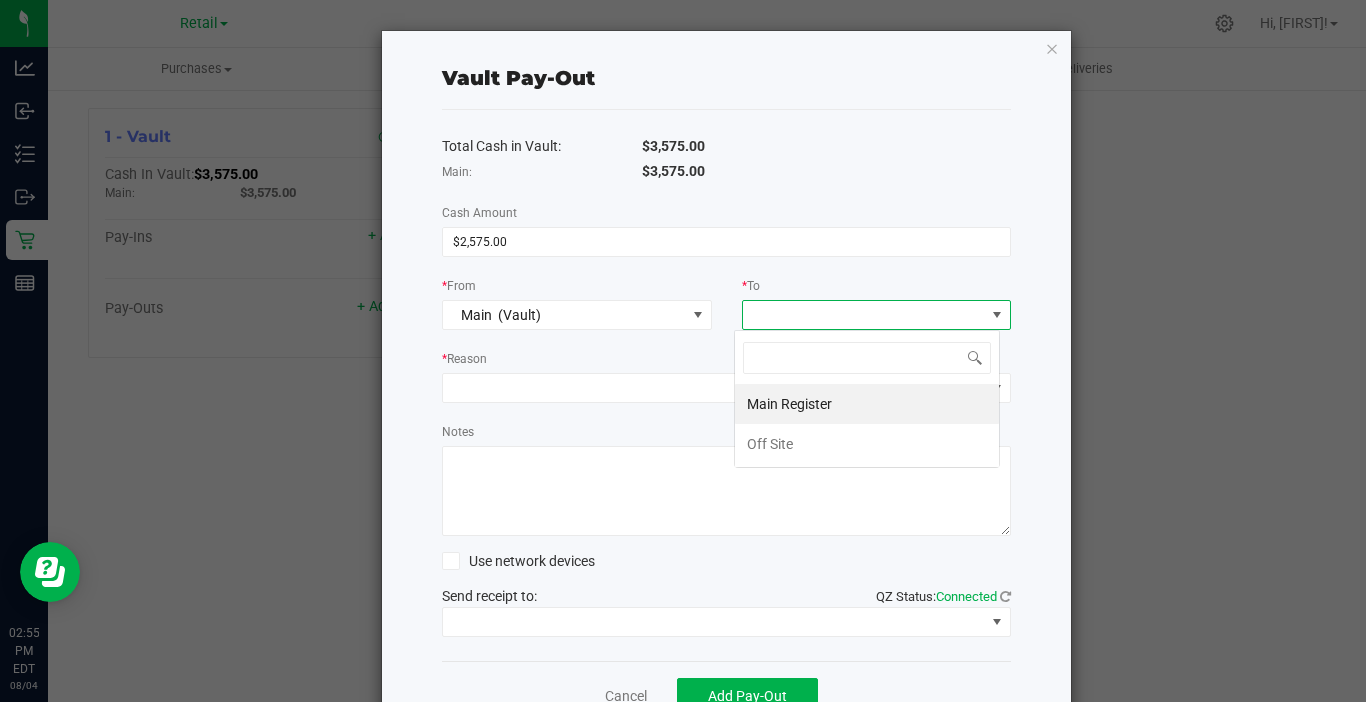 scroll, scrollTop: 99970, scrollLeft: 99734, axis: both 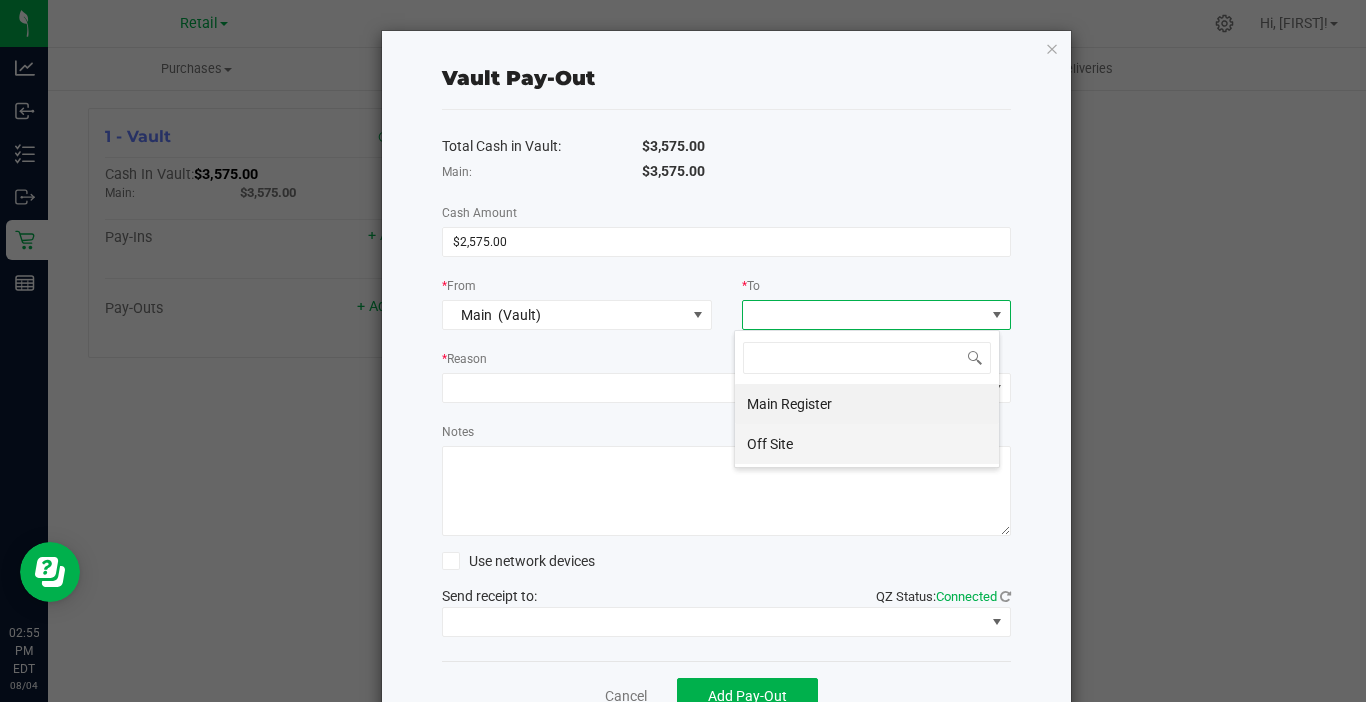 click on "Off Site" at bounding box center (770, 444) 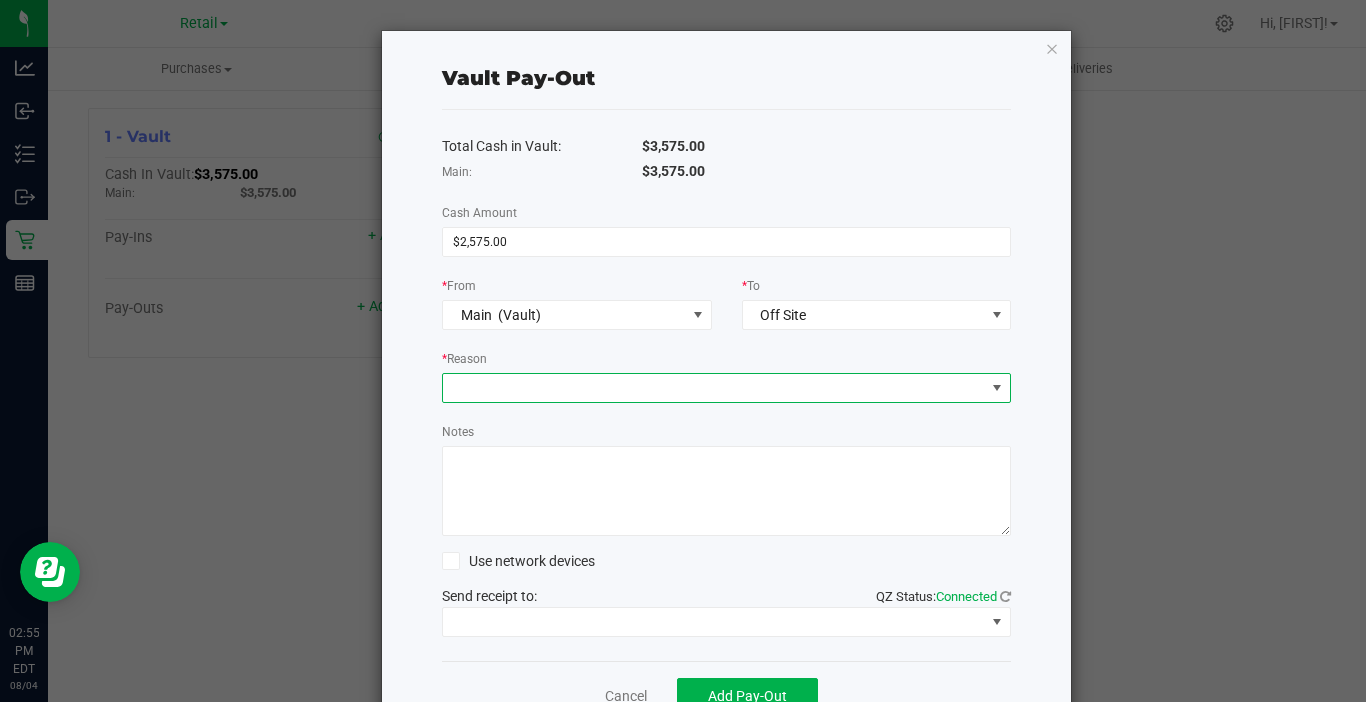 click at bounding box center [714, 388] 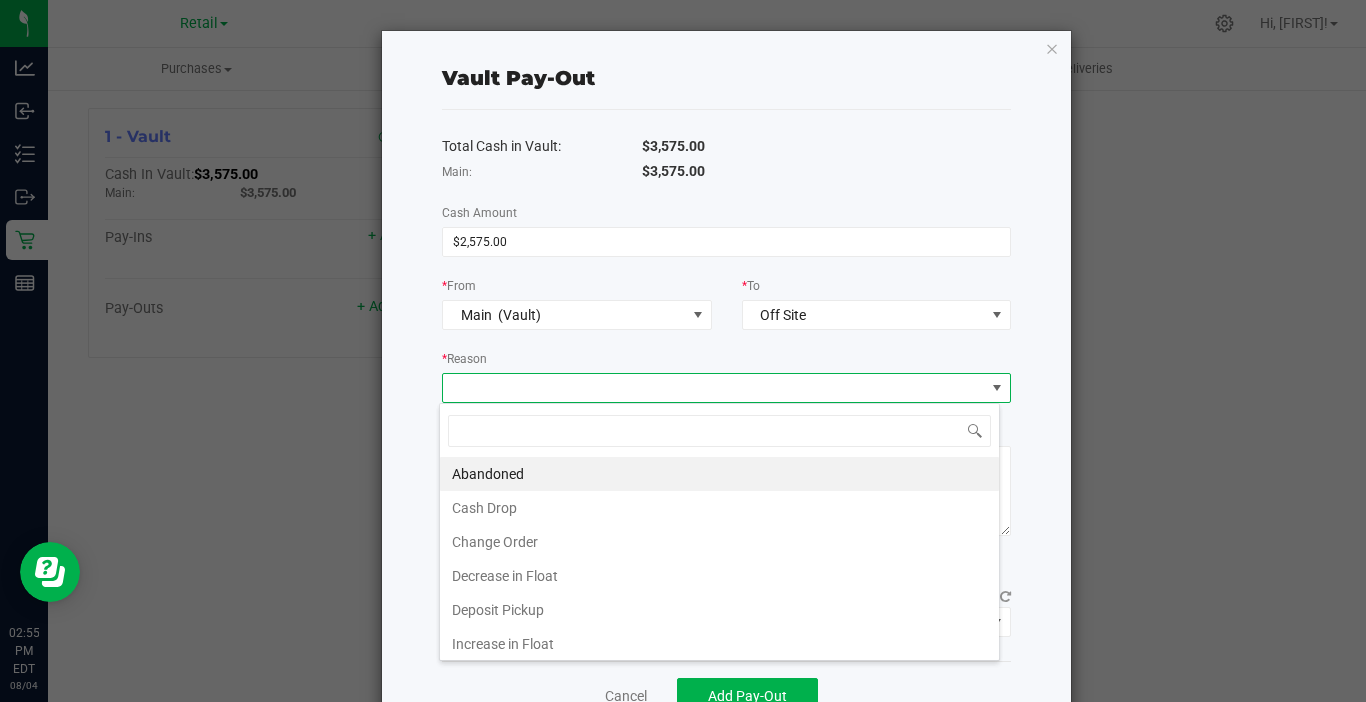 scroll, scrollTop: 99970, scrollLeft: 99439, axis: both 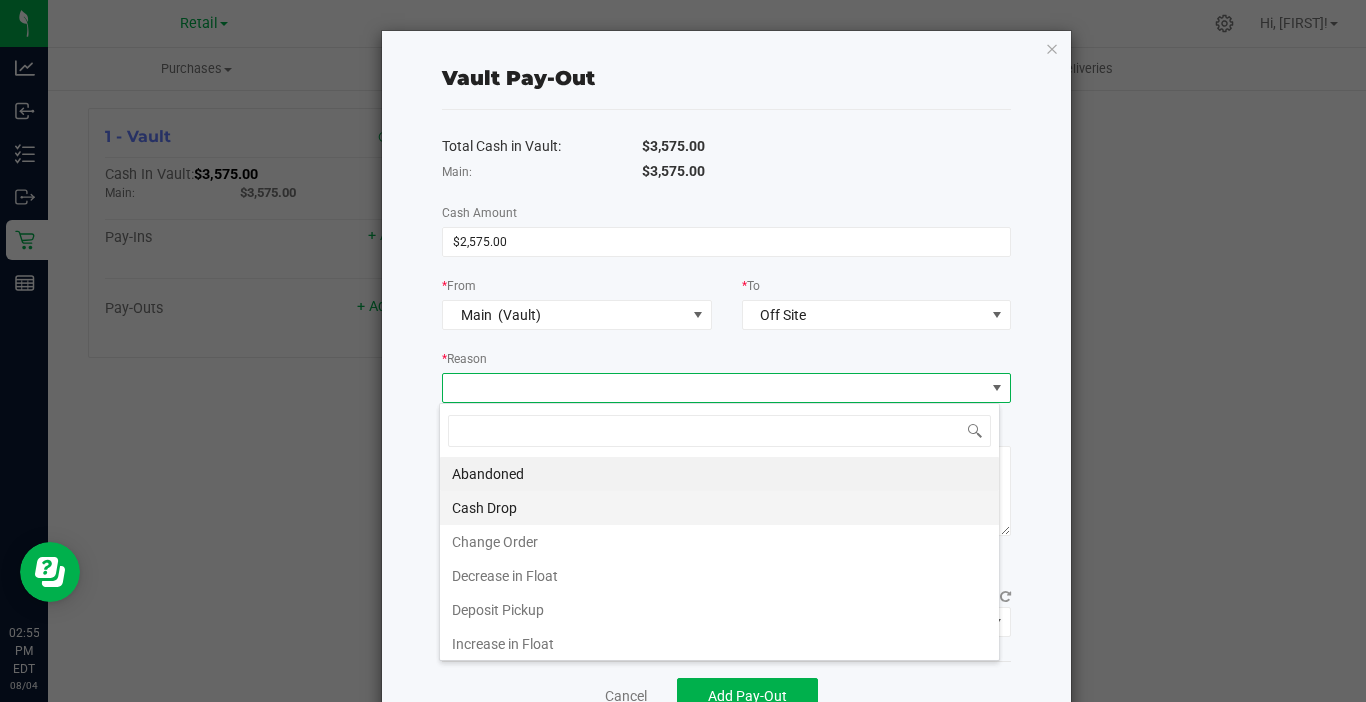 click on "Cash Drop" at bounding box center (719, 508) 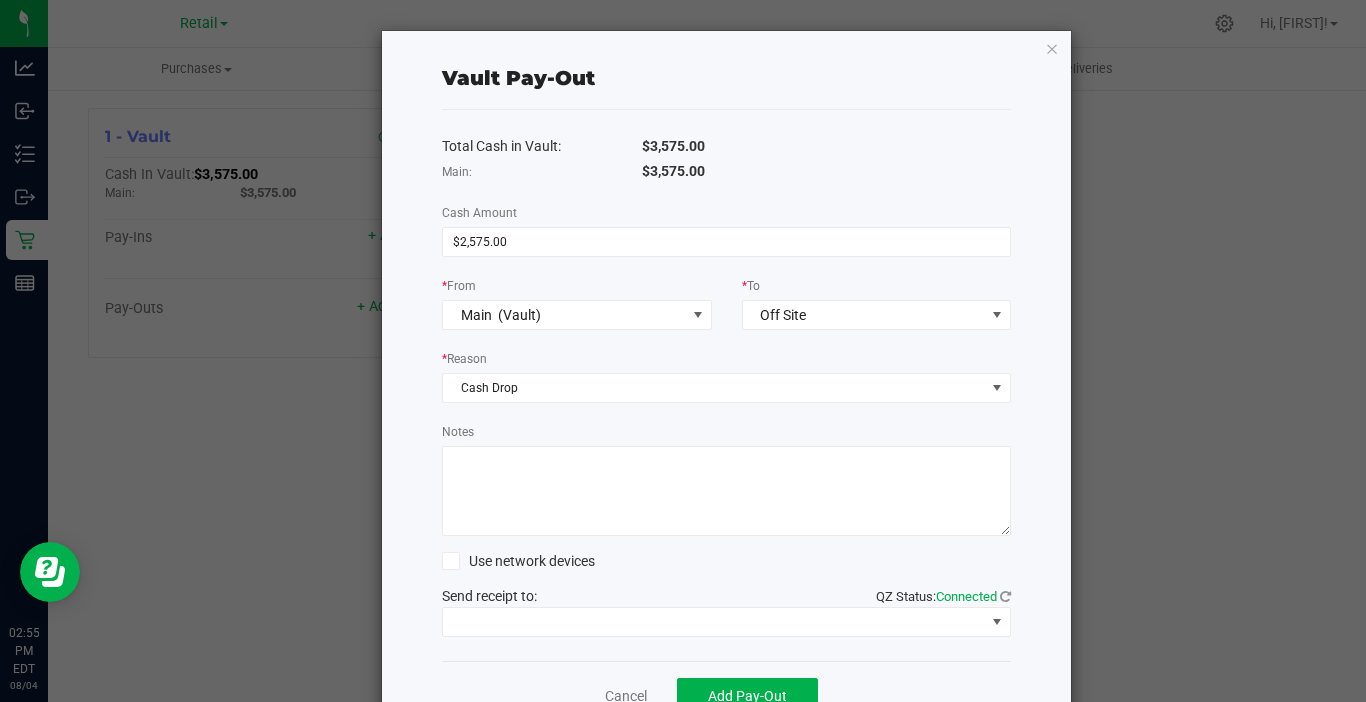 click on "Notes" at bounding box center [726, 491] 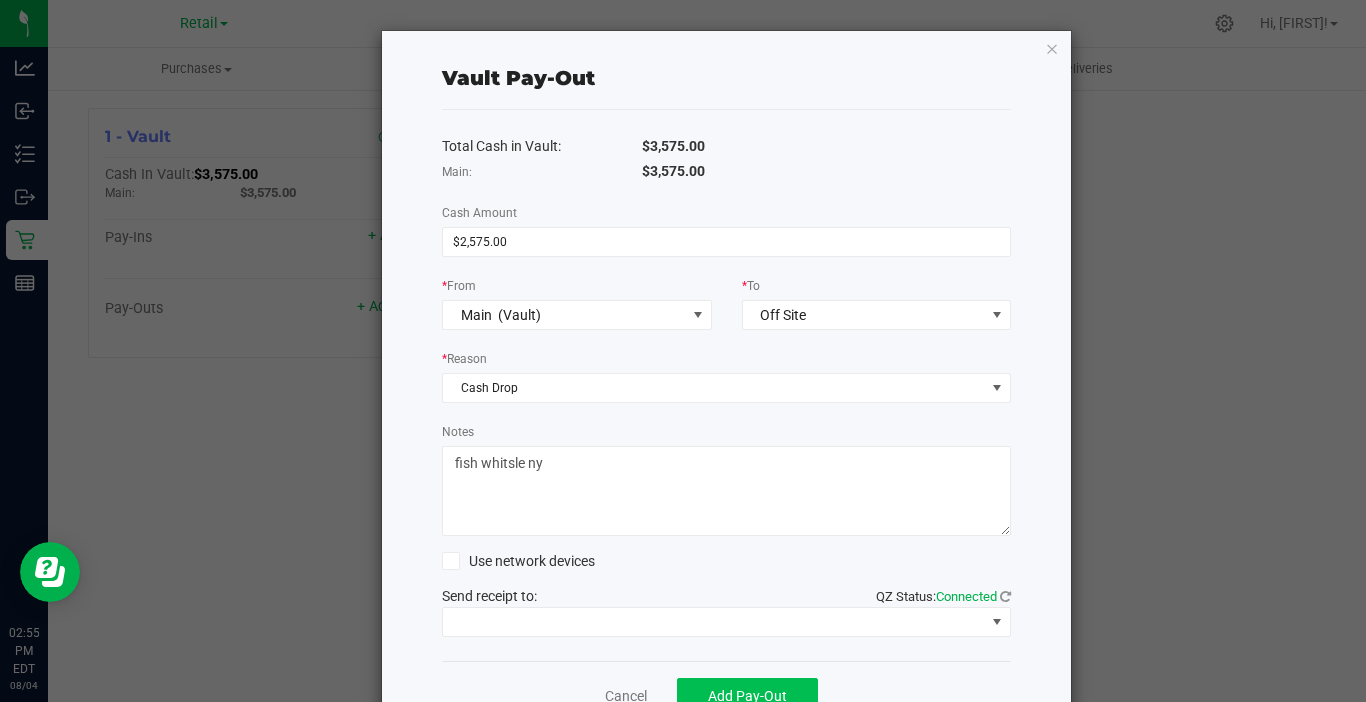 type on "fish whitsle ny" 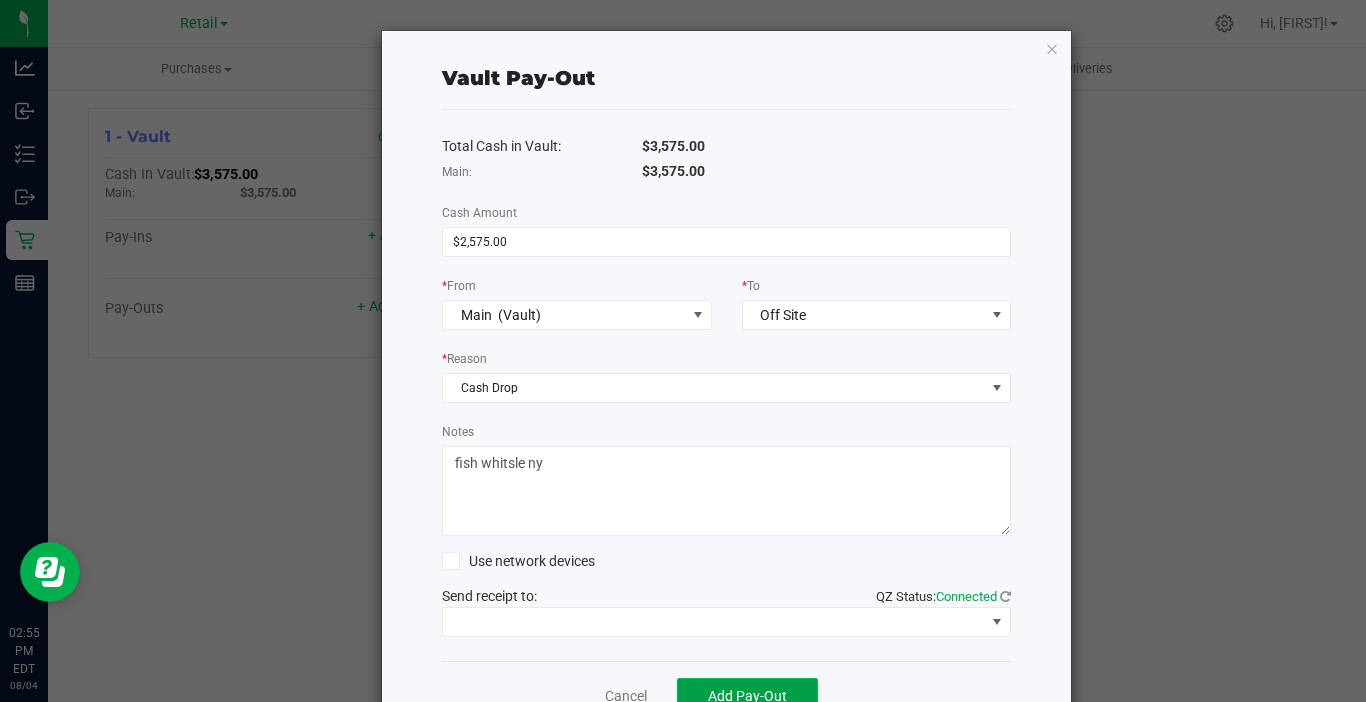 click on "Add Pay-Out" 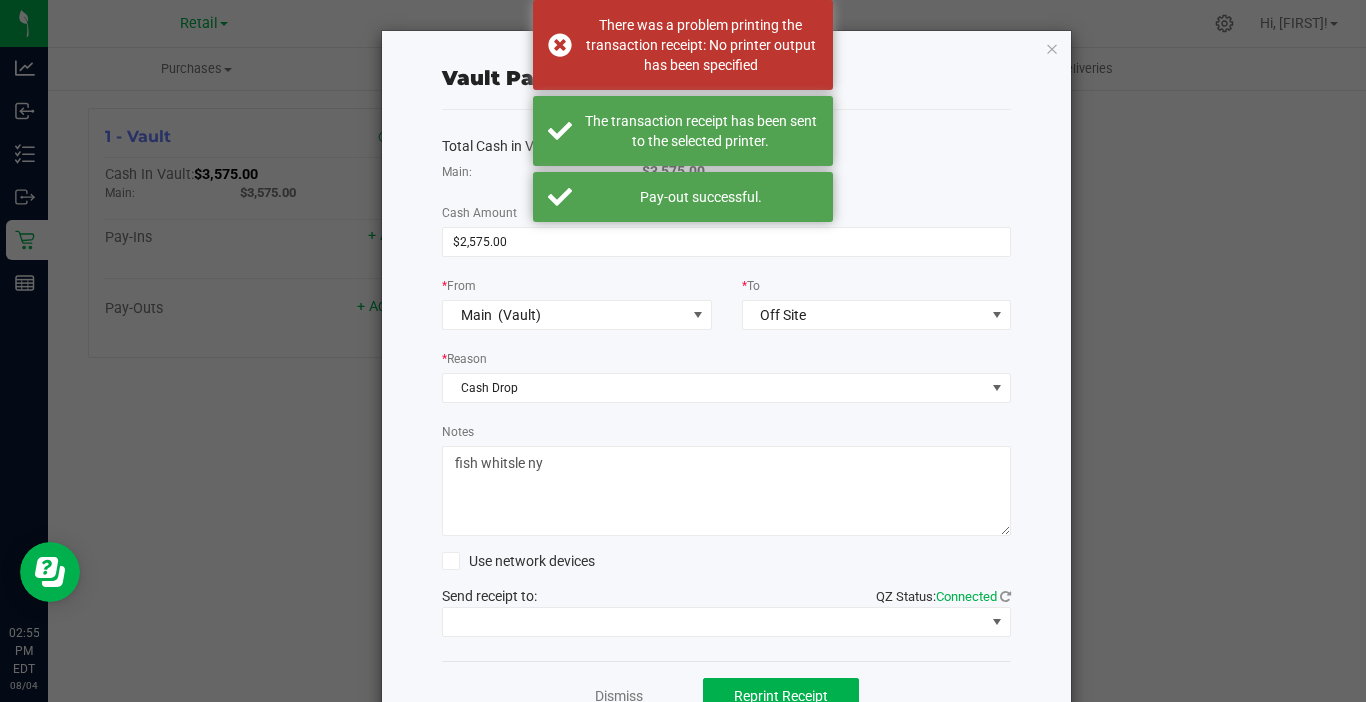 click on "Dismiss   Reprint Receipt" 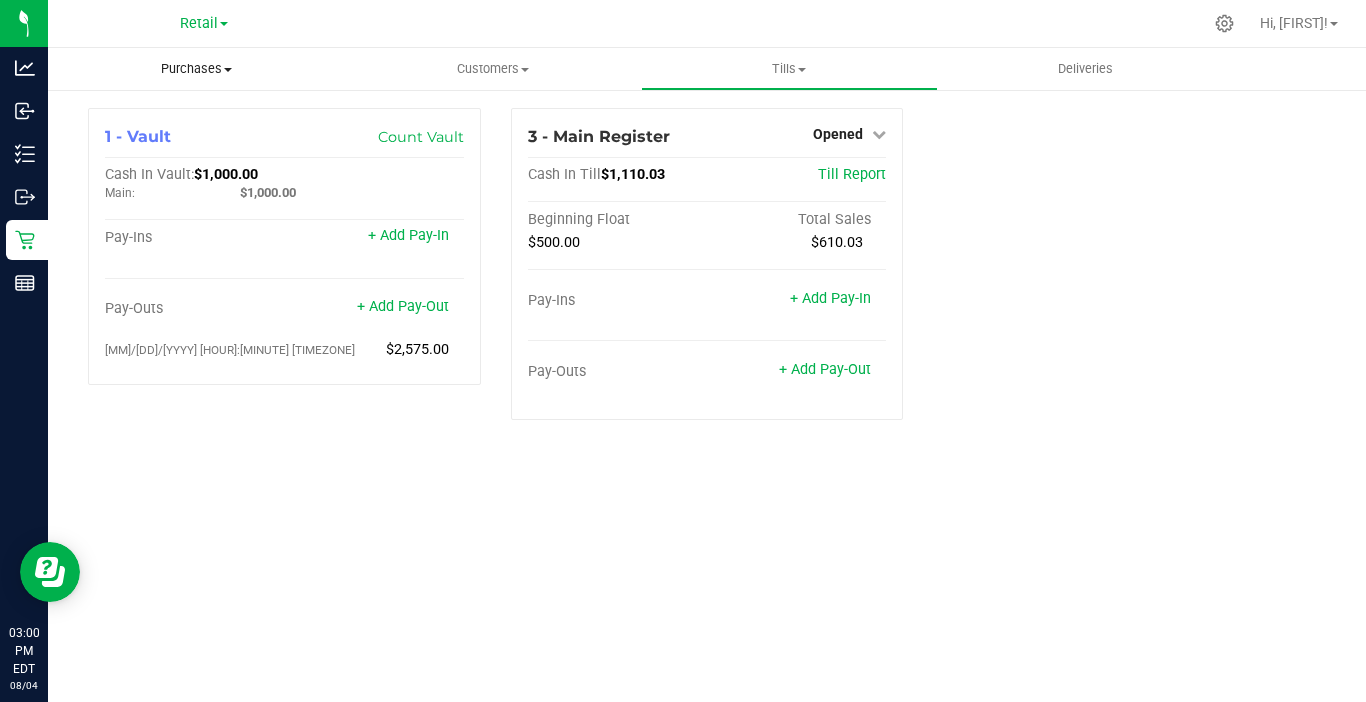 click on "Purchases" at bounding box center [196, 69] 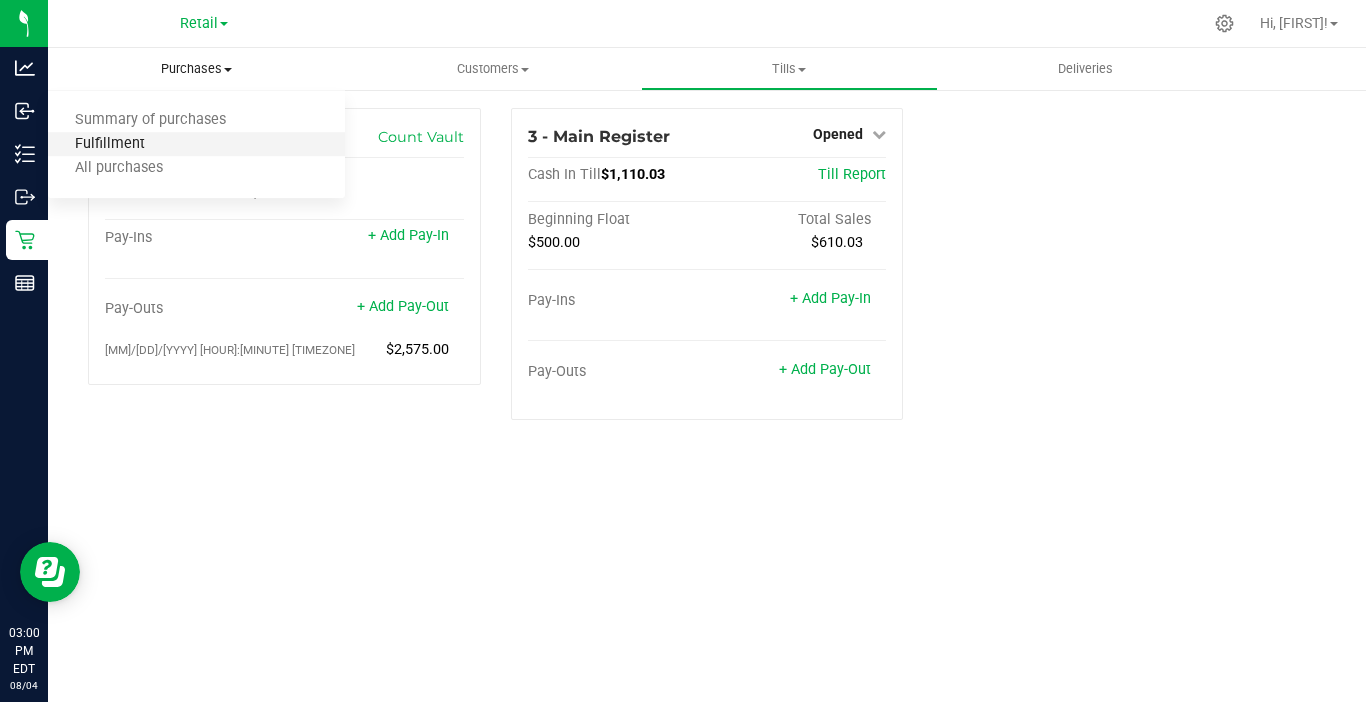 click on "Fulfillment" at bounding box center (110, 144) 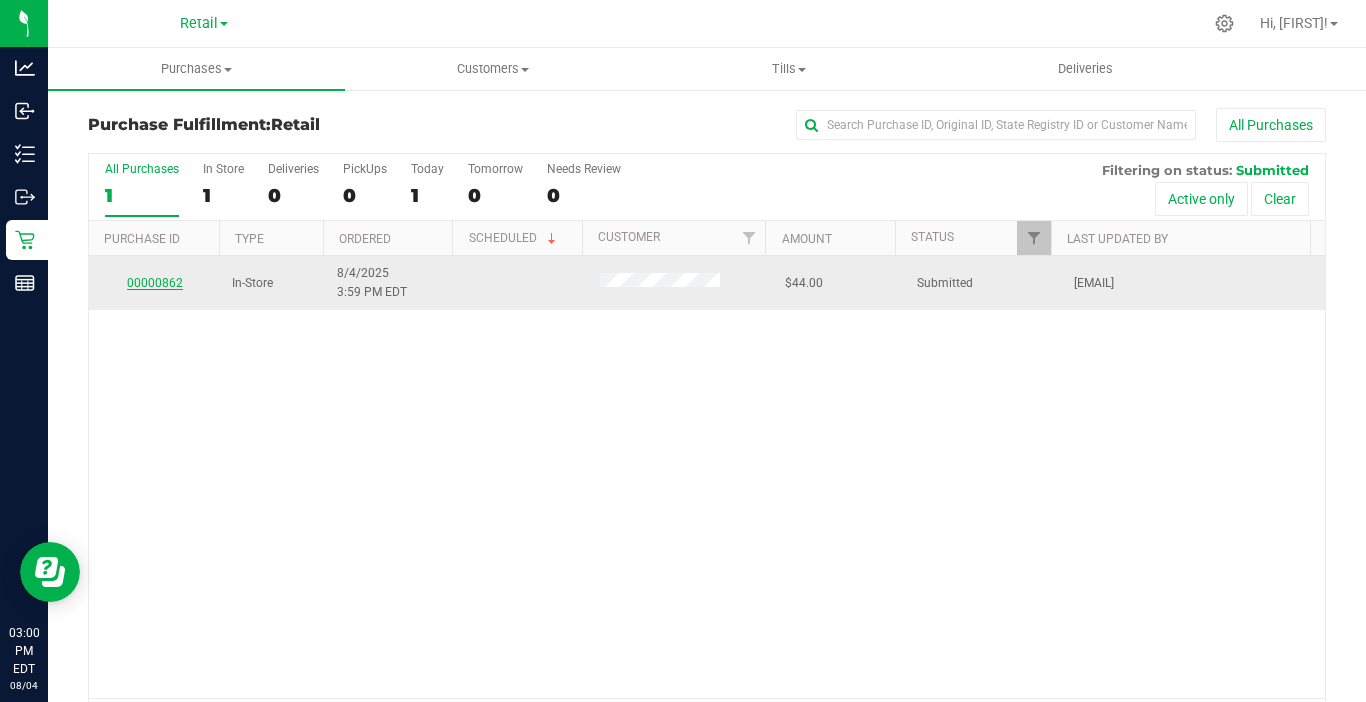 click on "00000862" at bounding box center (155, 283) 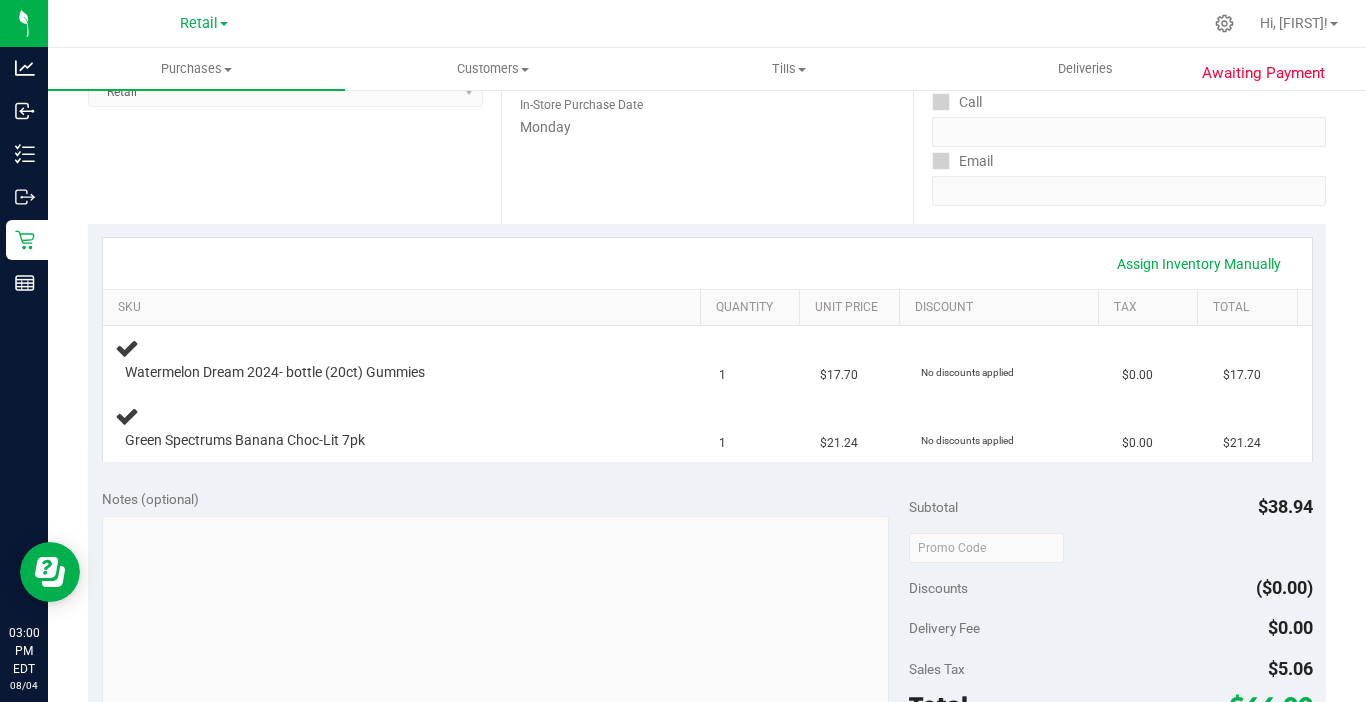 scroll, scrollTop: 300, scrollLeft: 0, axis: vertical 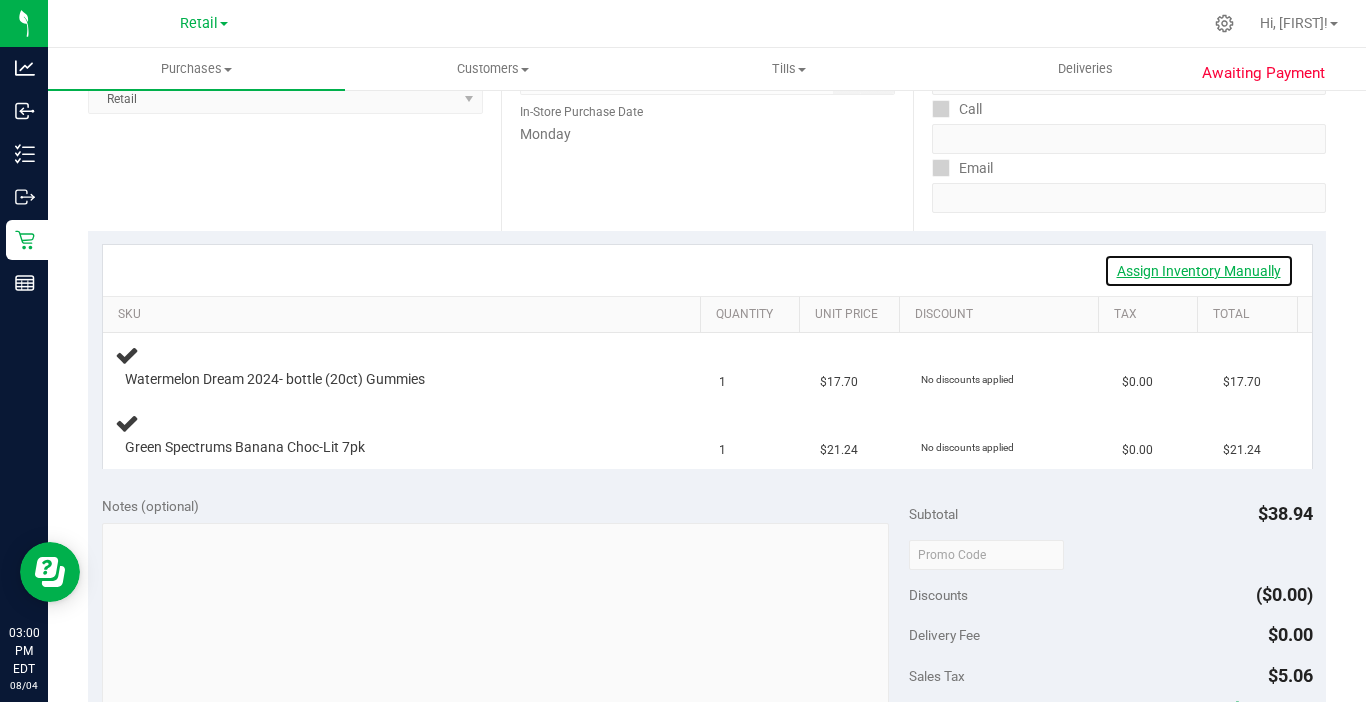 click on "Assign Inventory Manually" at bounding box center [1199, 271] 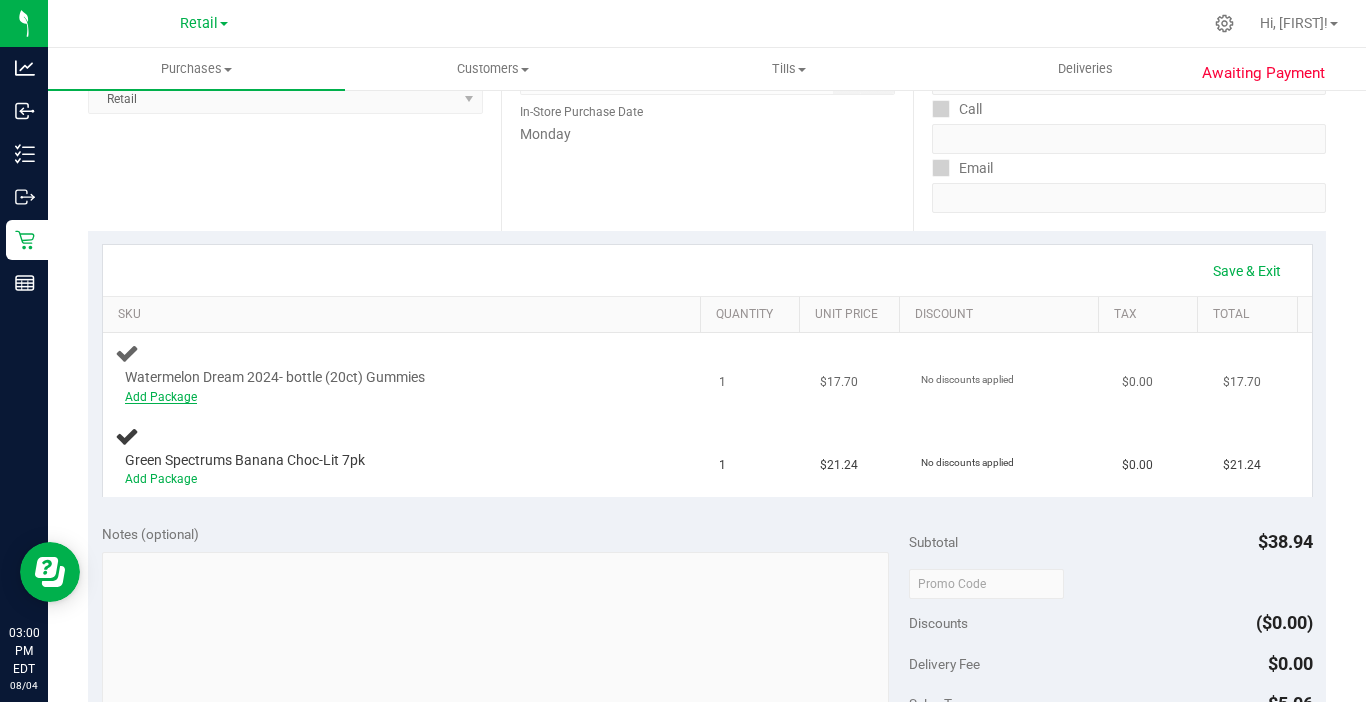 click on "Add Package" at bounding box center [161, 397] 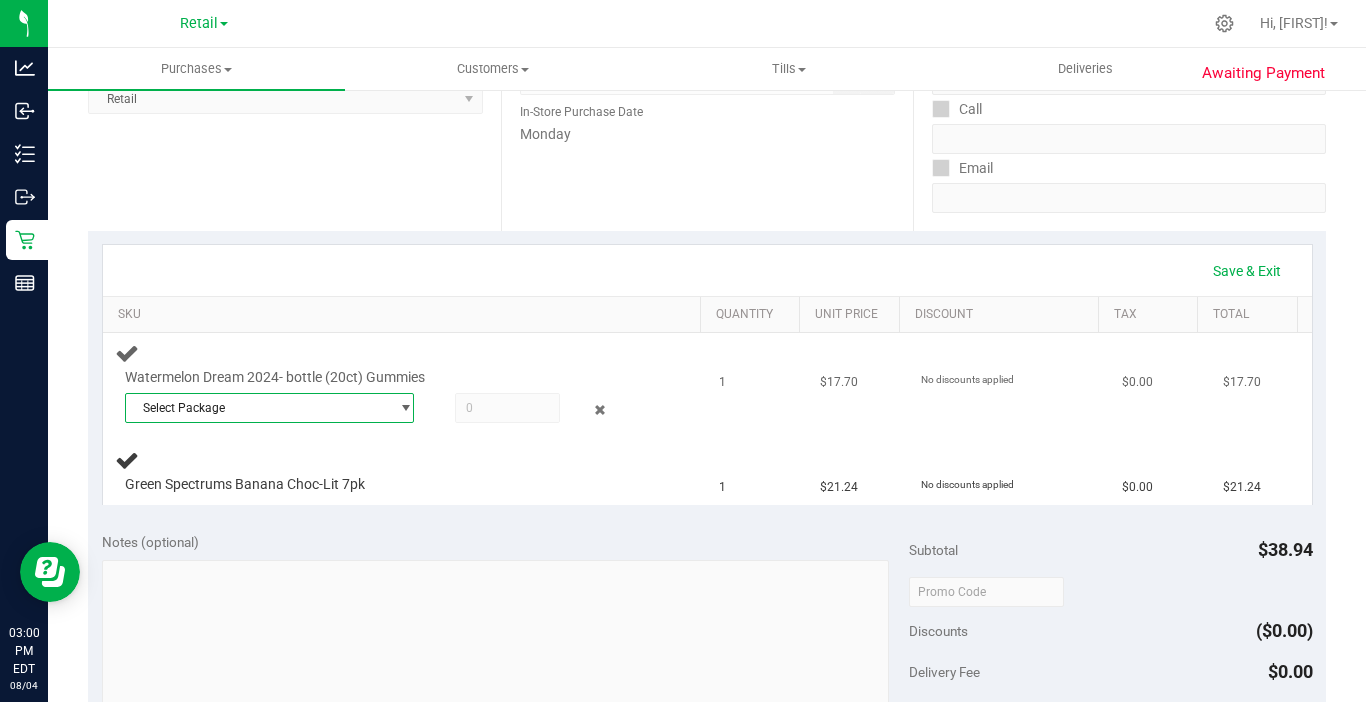 click on "Select Package" at bounding box center (257, 408) 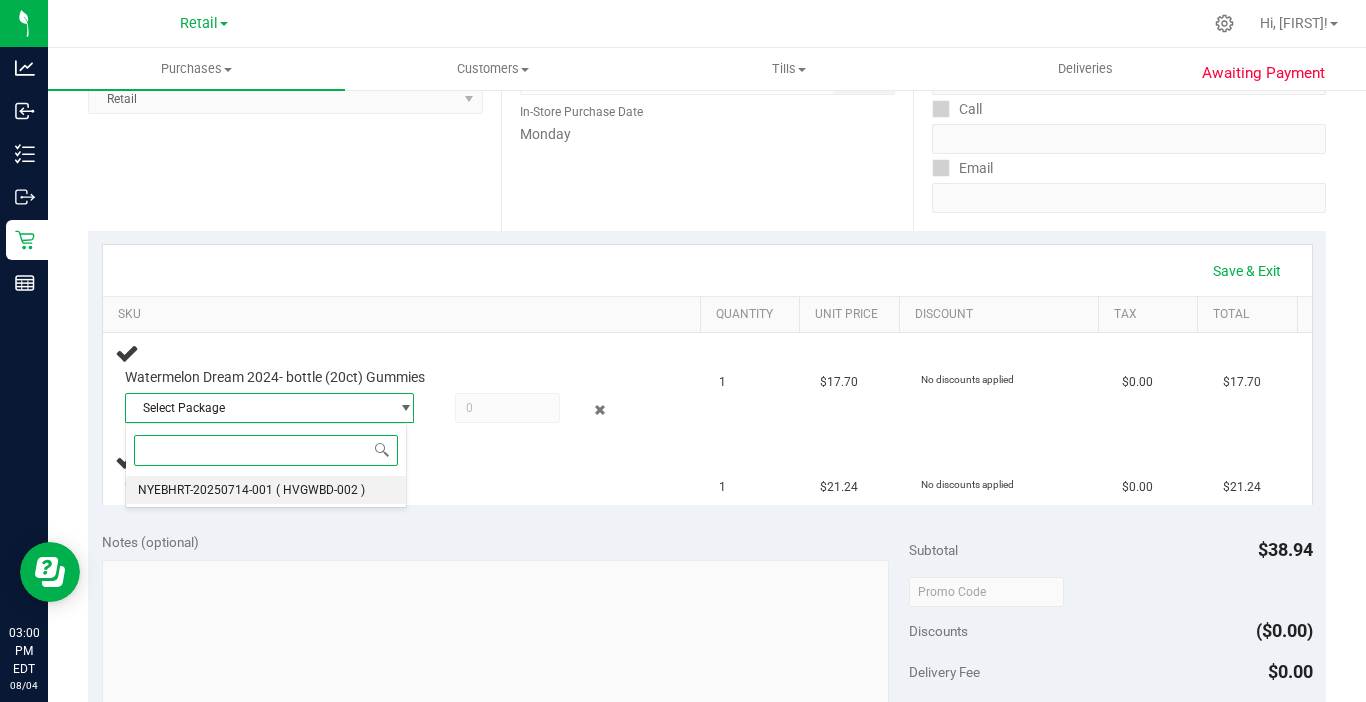 click on "(
HVGWBD-002
)" at bounding box center (320, 490) 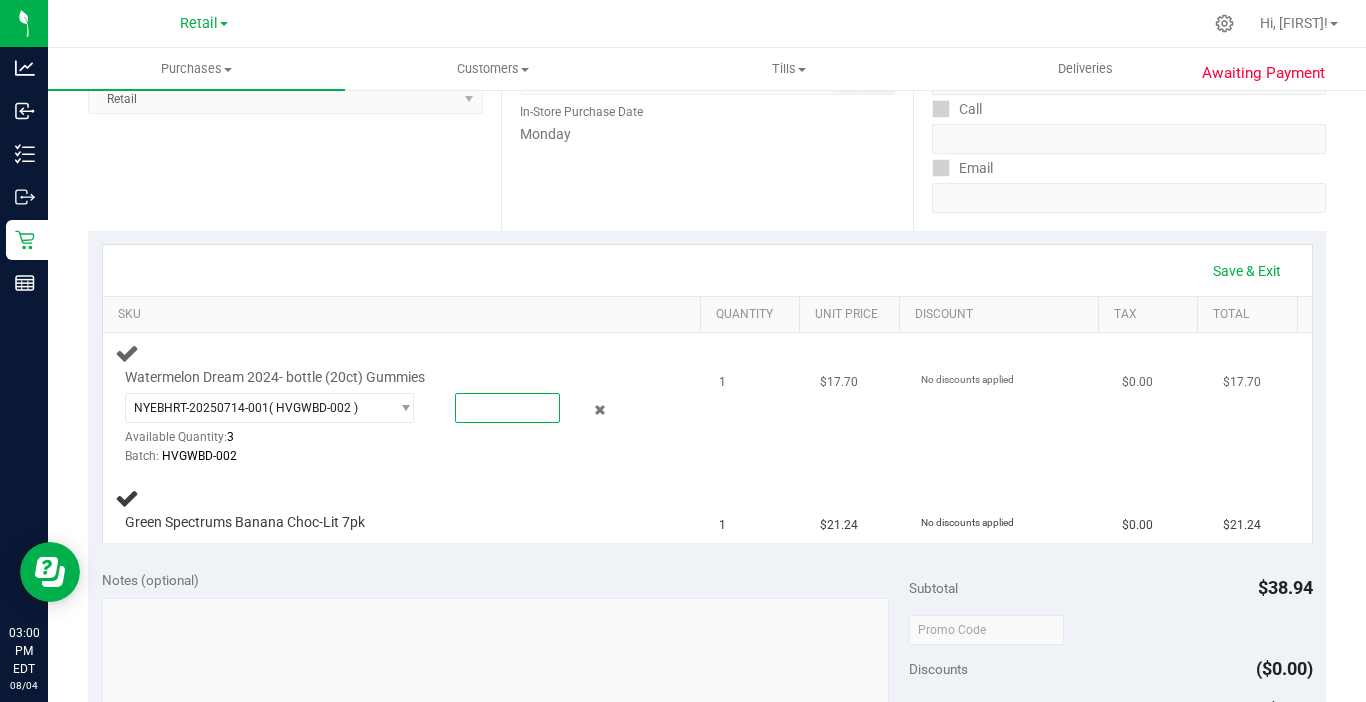 click at bounding box center (507, 408) 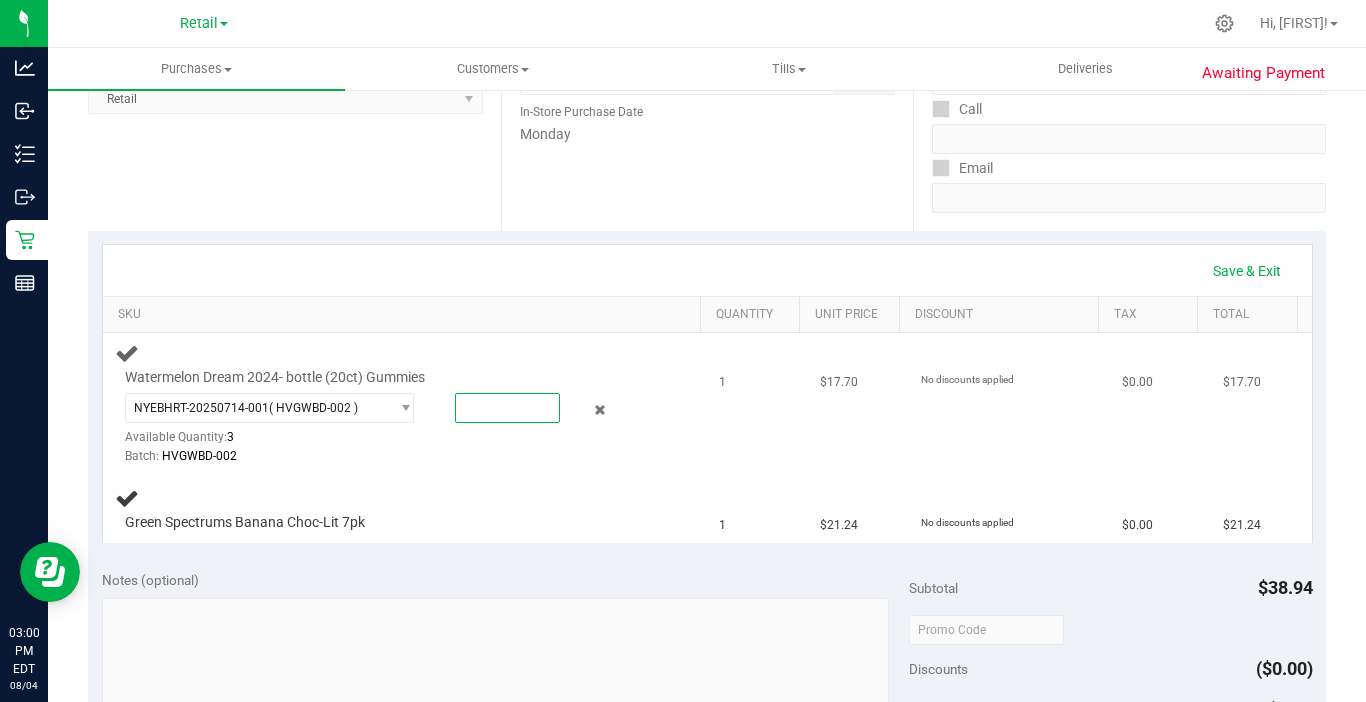 type on "1" 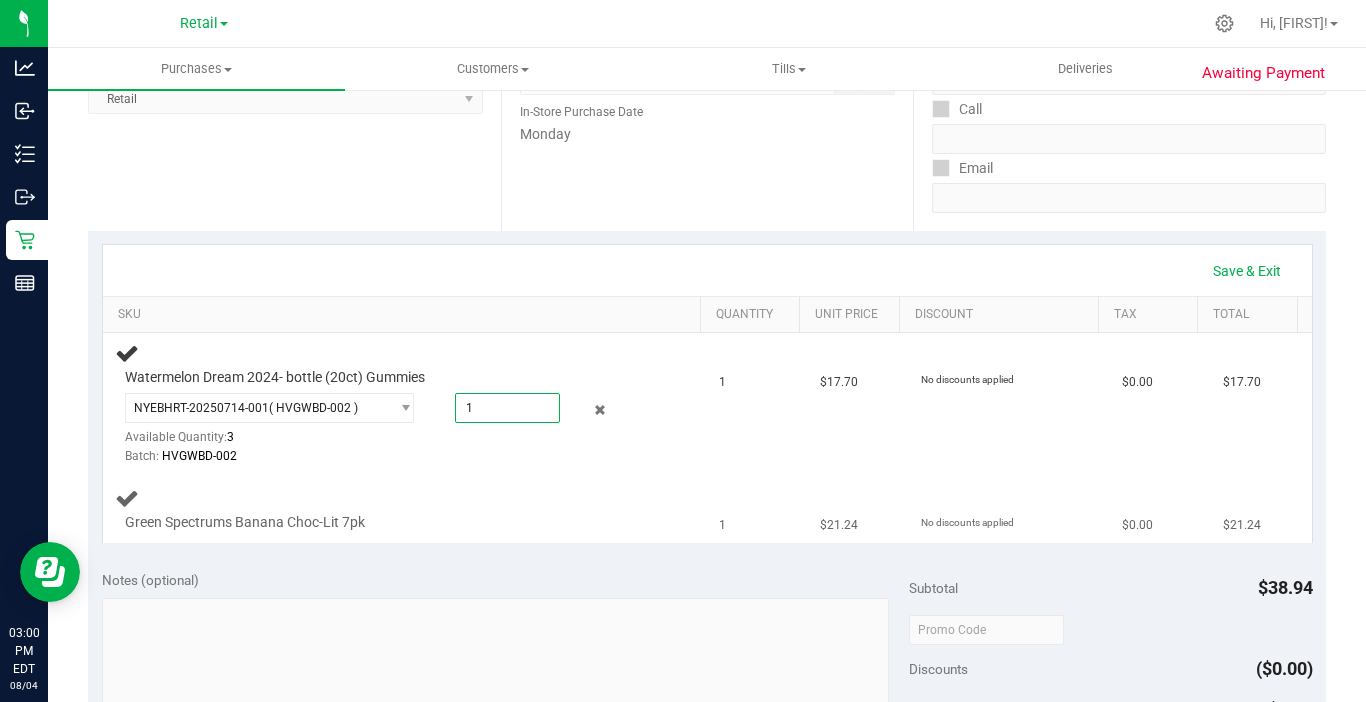 type on "1.0000" 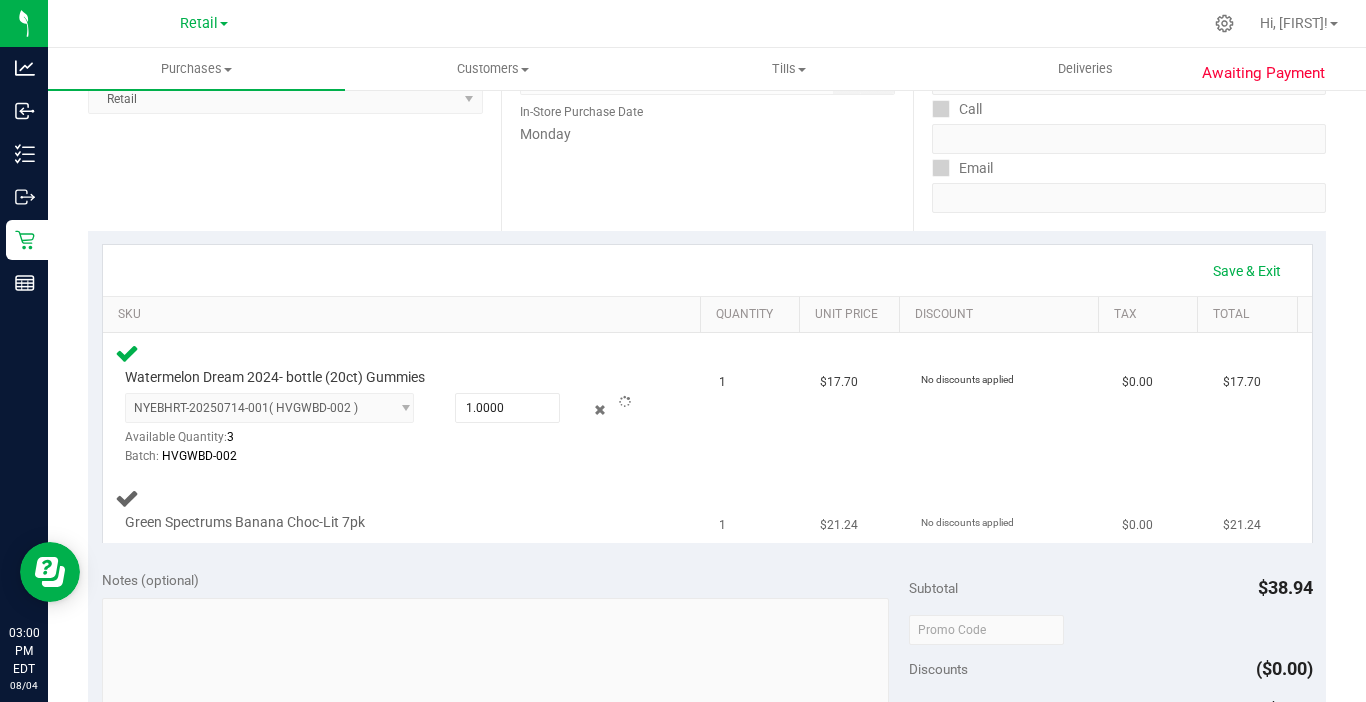 click on "Green Spectrums Banana Choc-Lit 7pk" at bounding box center [405, 509] 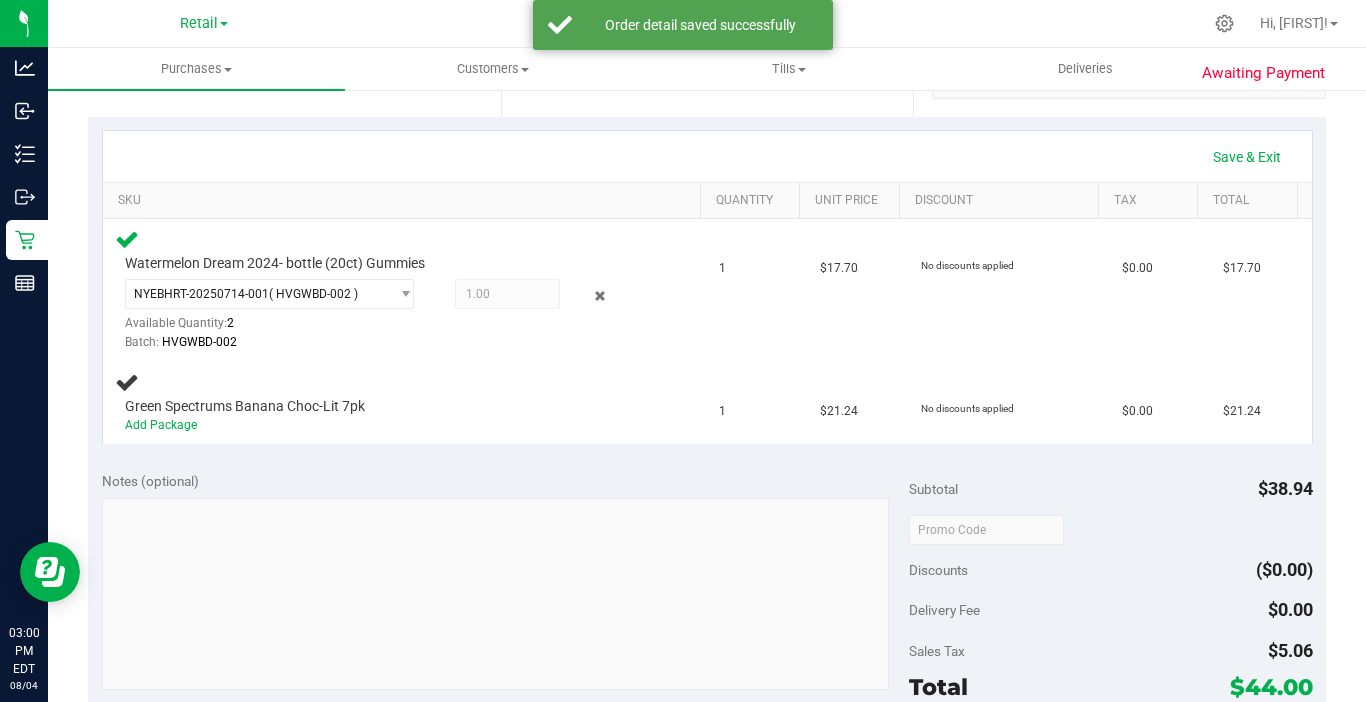 scroll, scrollTop: 500, scrollLeft: 0, axis: vertical 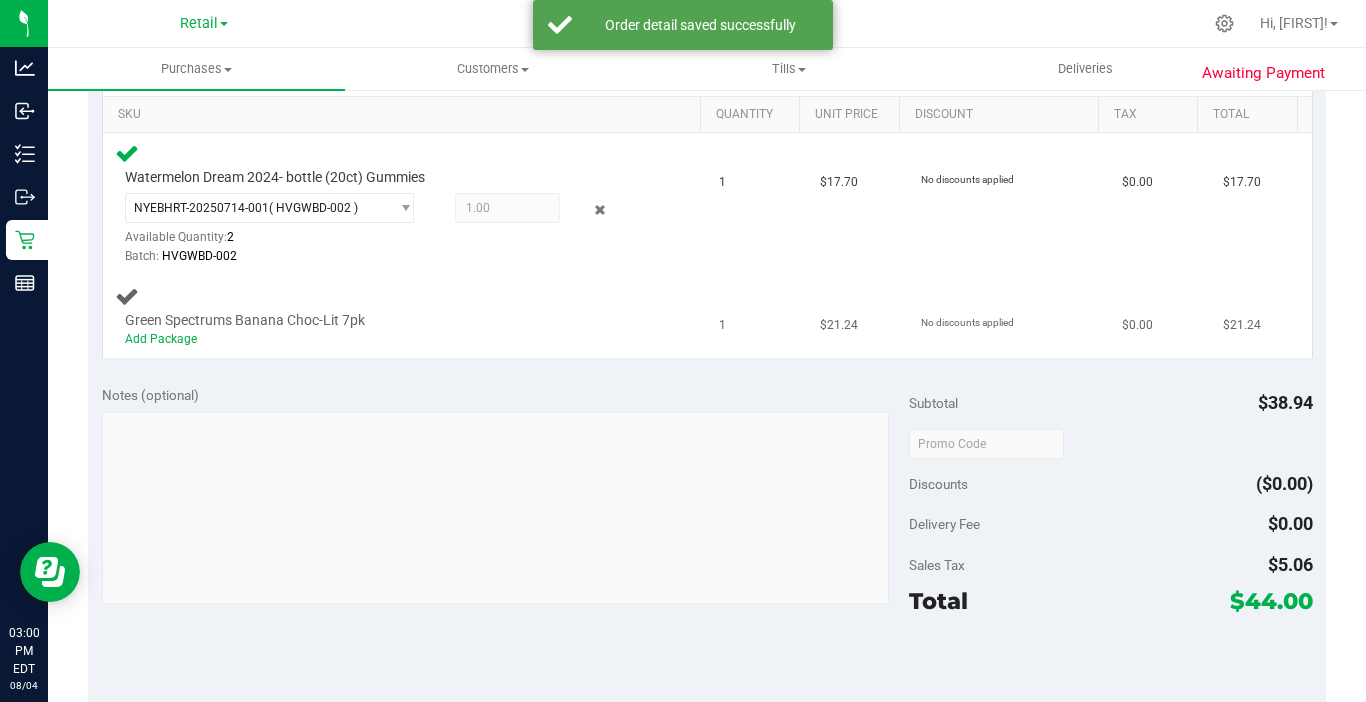 click on "Add Package" at bounding box center (386, 339) 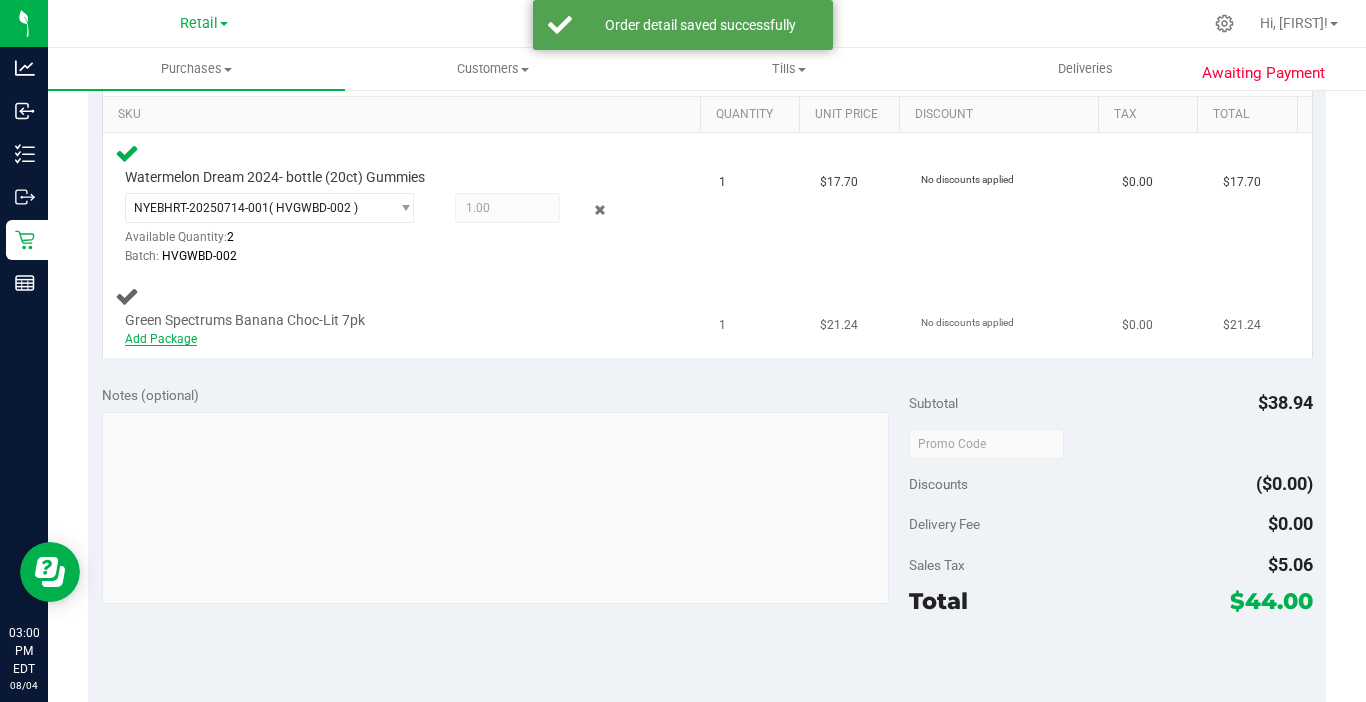 click on "Add Package" at bounding box center (161, 339) 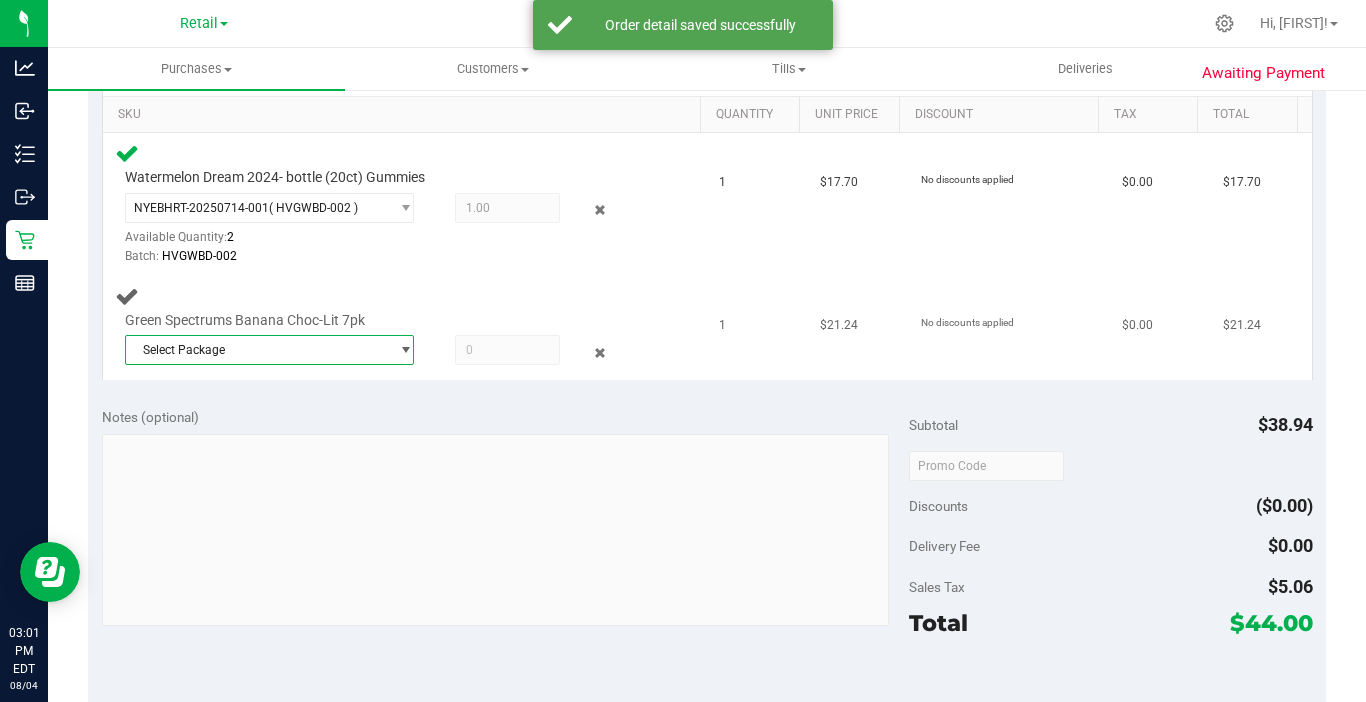 click on "Select Package" at bounding box center (257, 350) 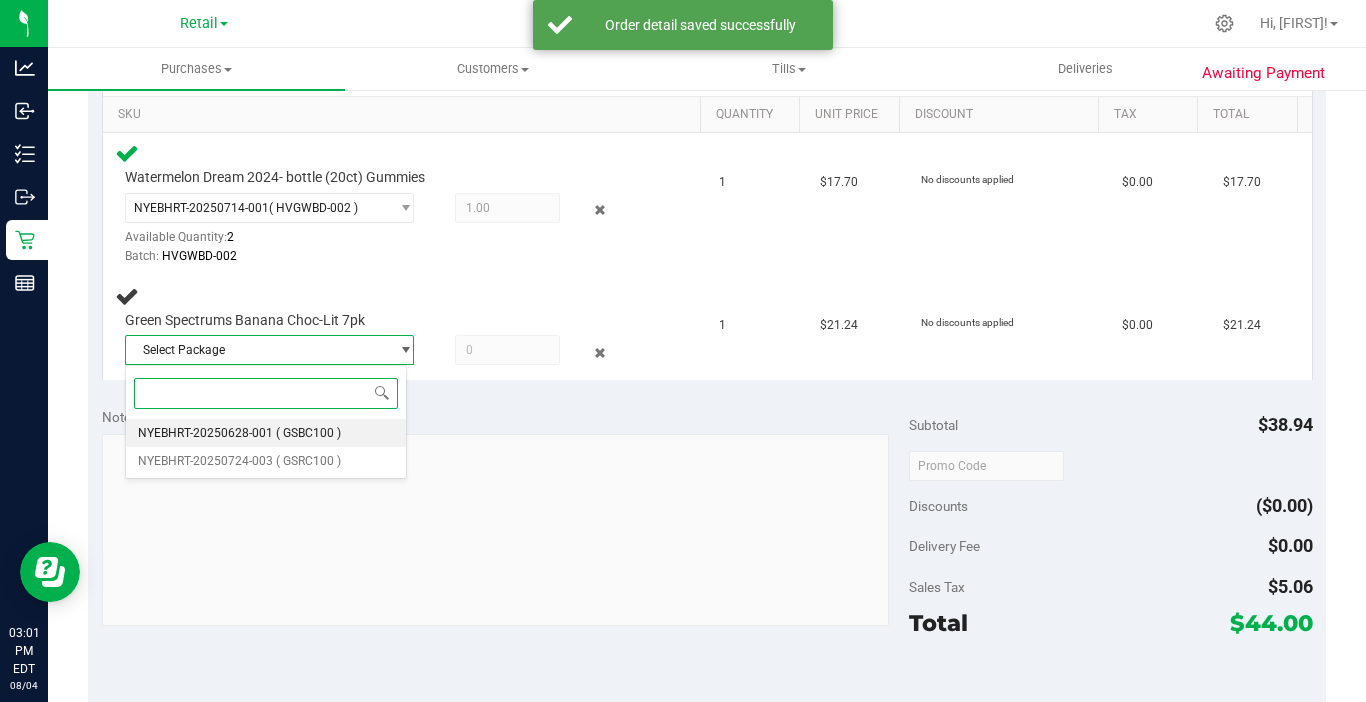 click on "(
GSBC100
)" at bounding box center [308, 433] 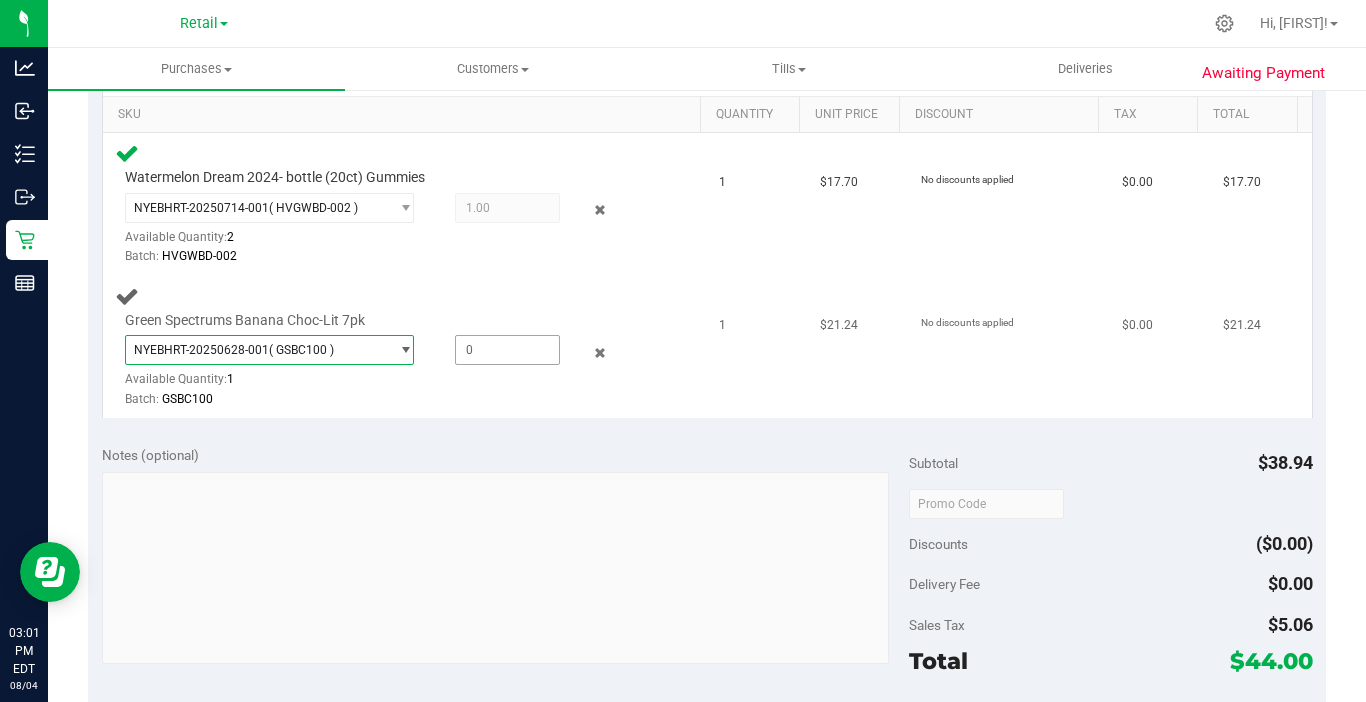 click at bounding box center [507, 350] 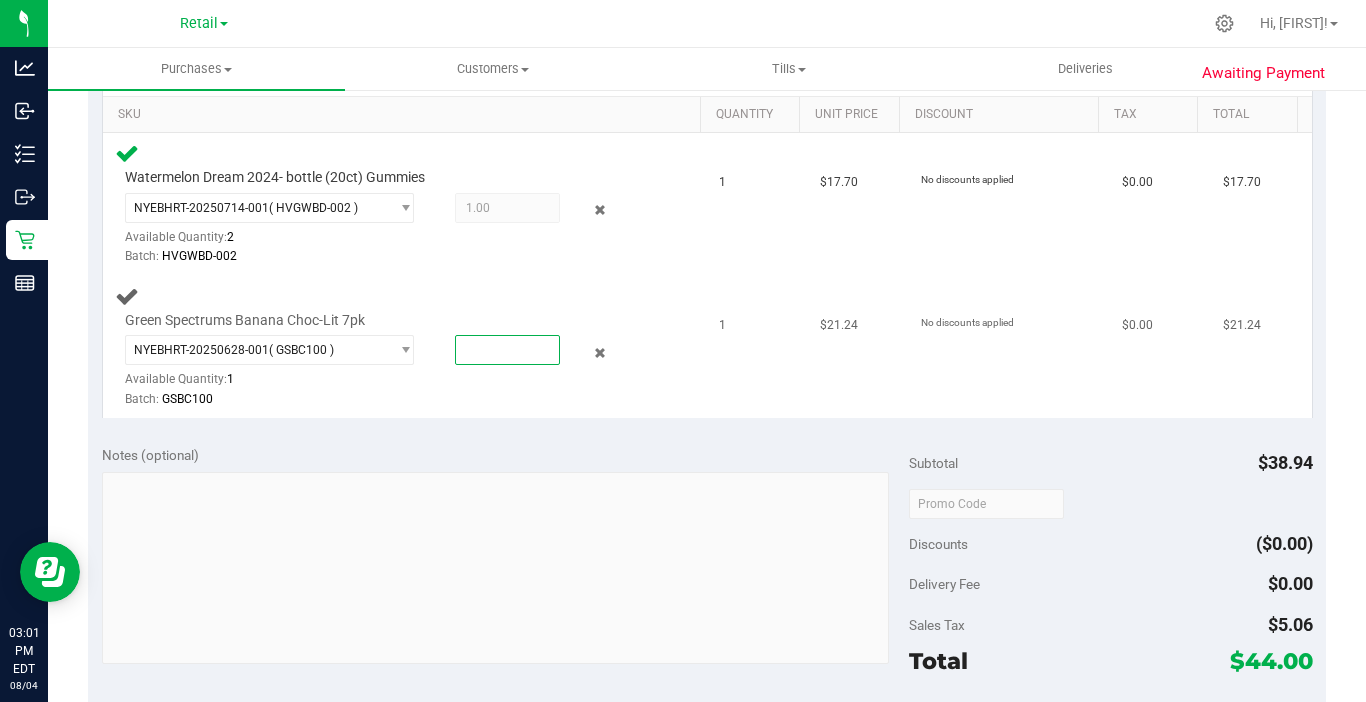 type on "1" 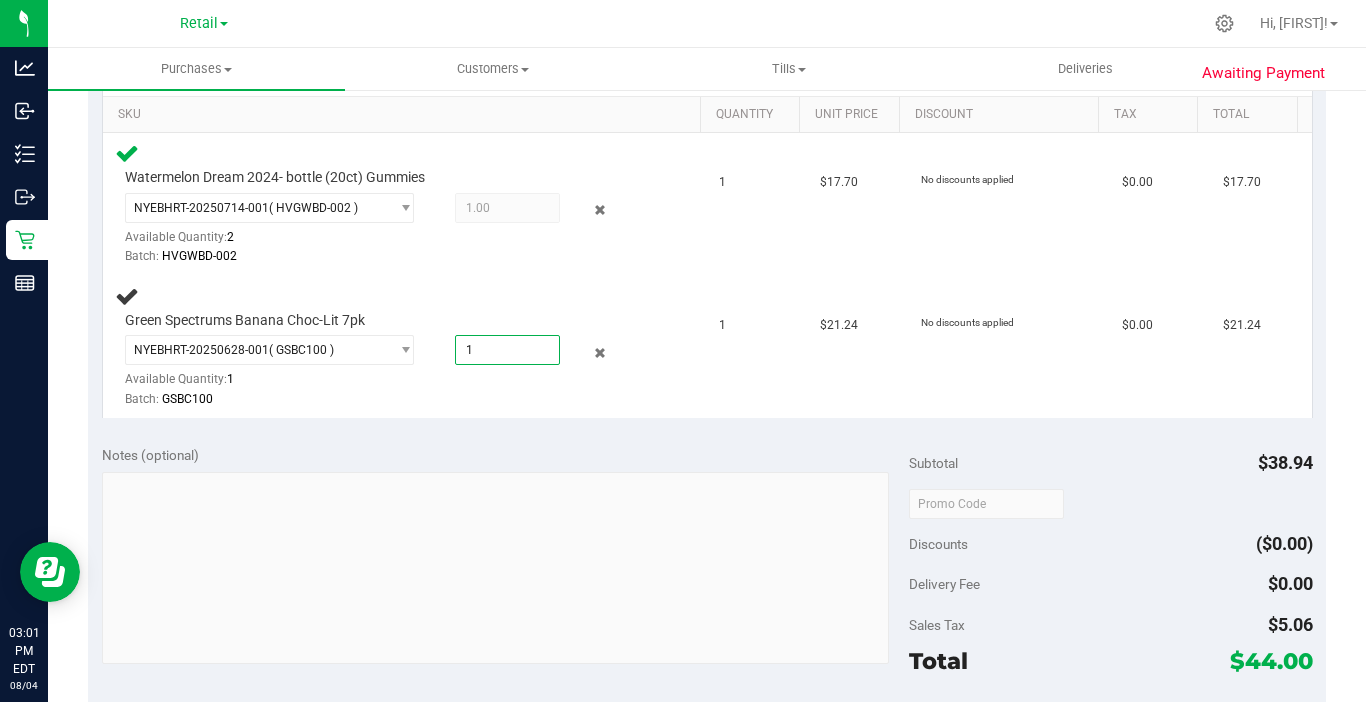 type on "1.0000" 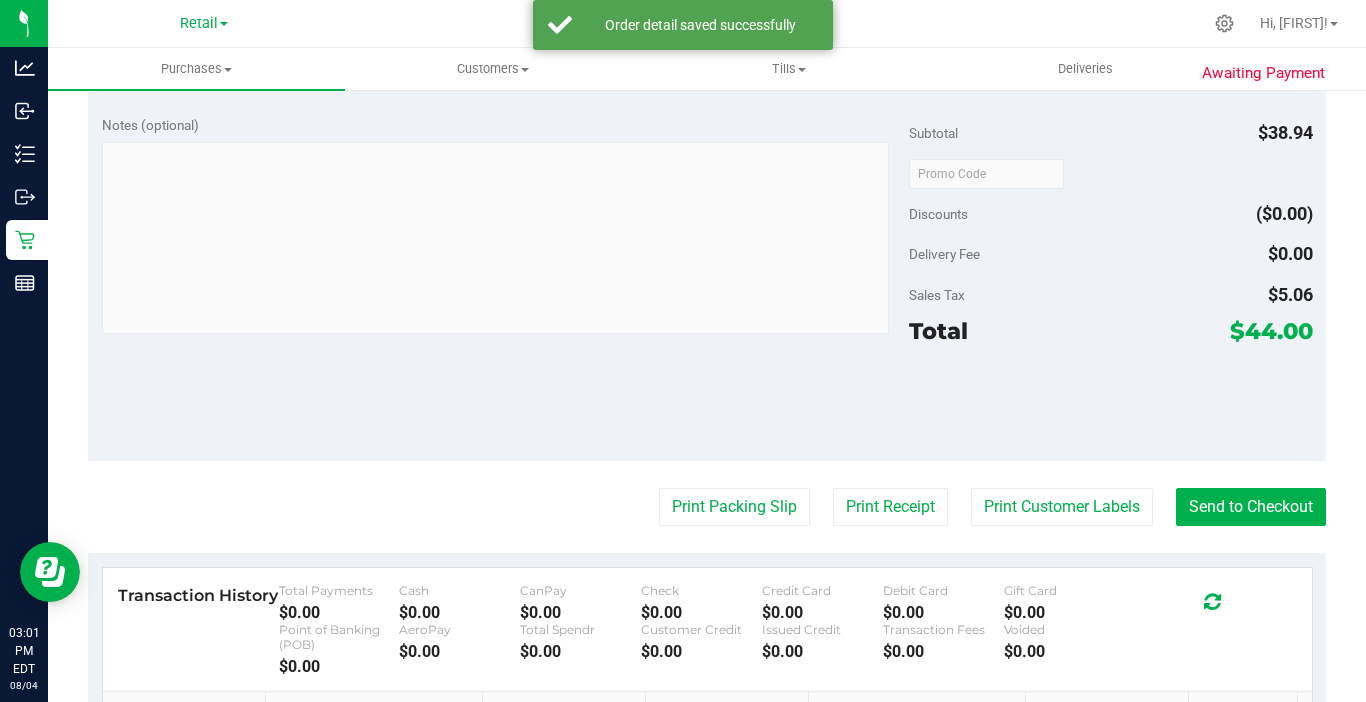 scroll, scrollTop: 900, scrollLeft: 0, axis: vertical 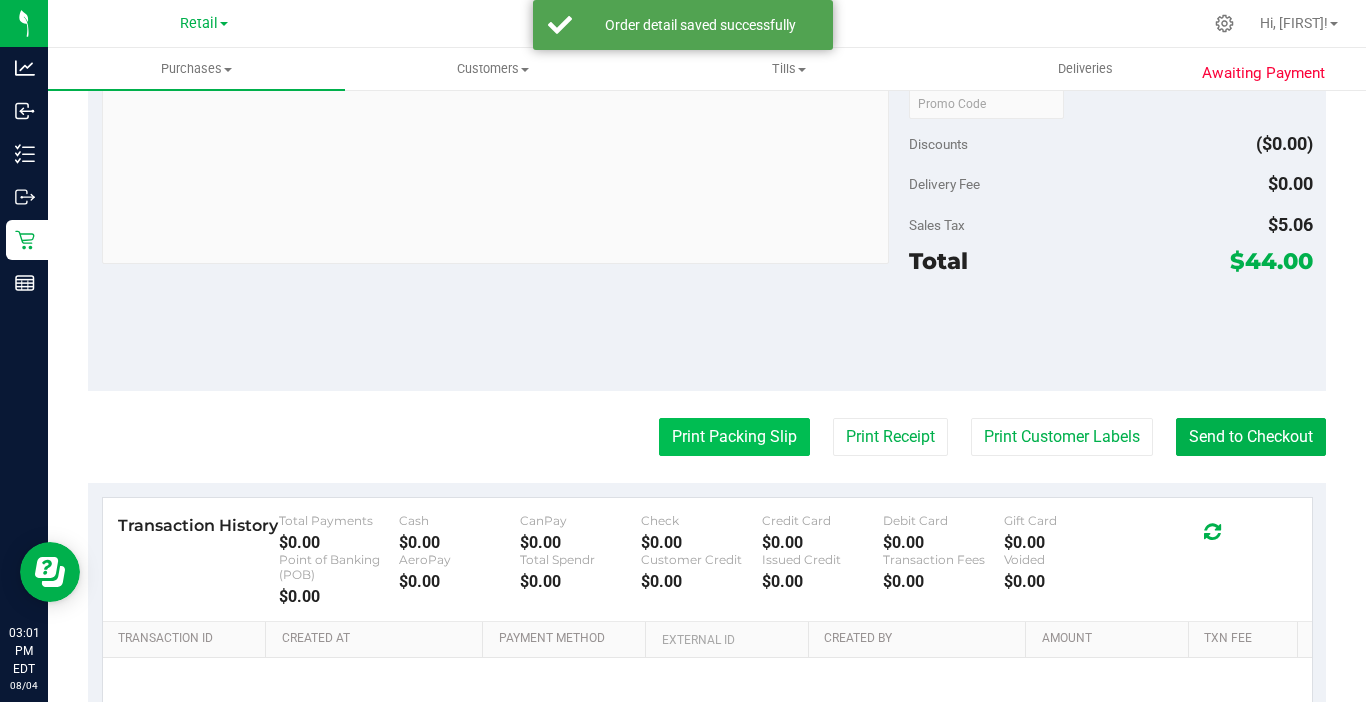 click on "Print Packing Slip" at bounding box center [734, 437] 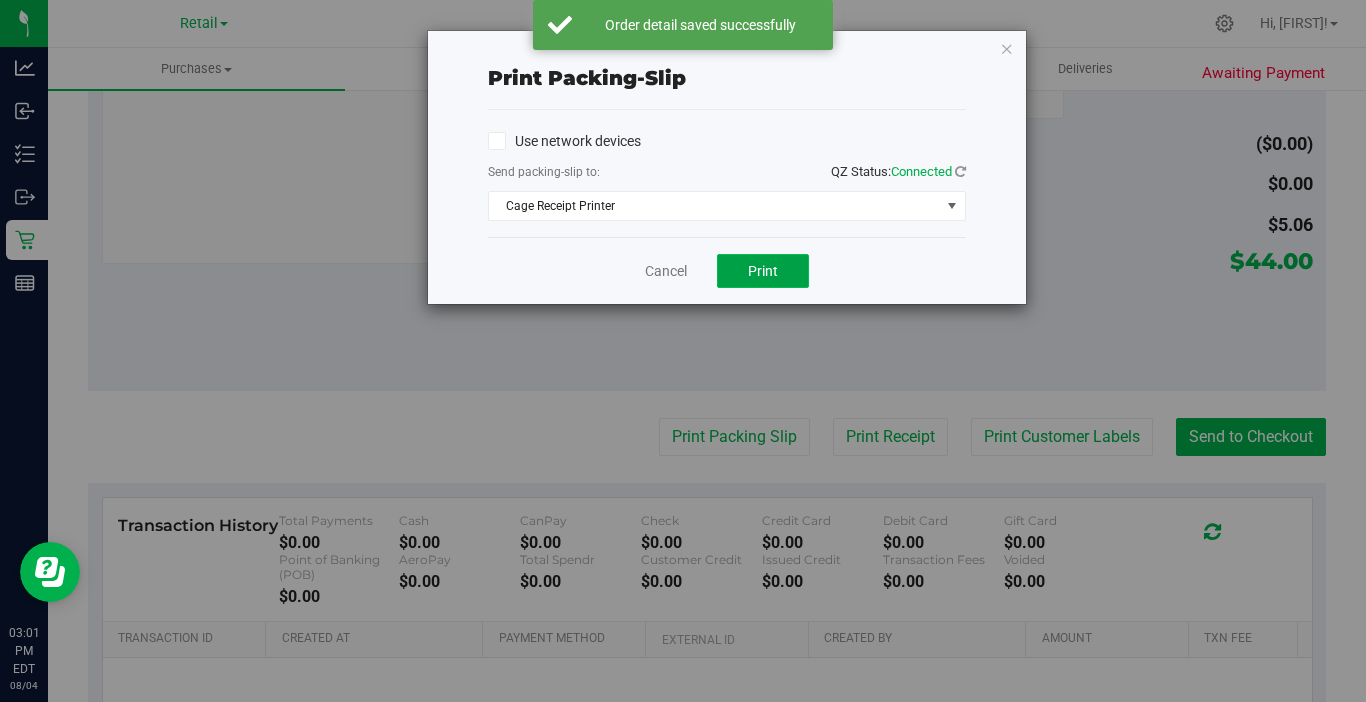 click on "Print" at bounding box center (763, 271) 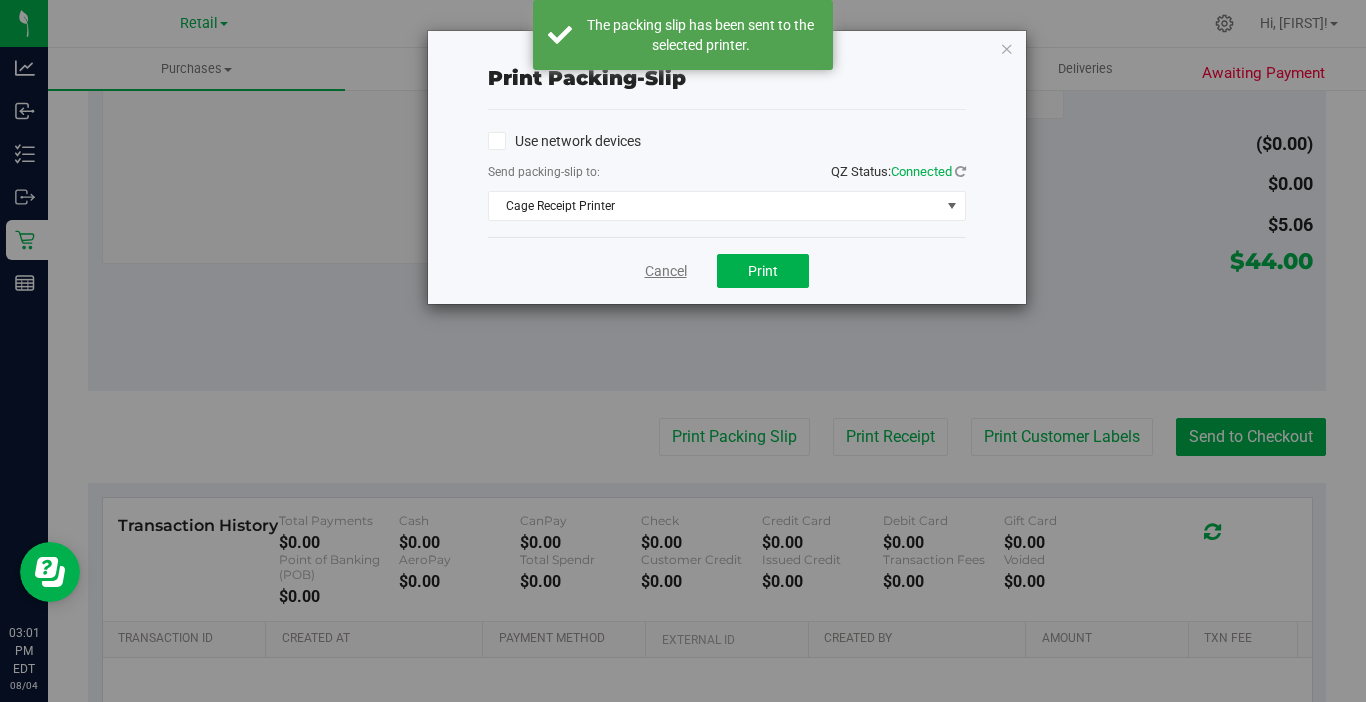 click on "Cancel" at bounding box center [666, 271] 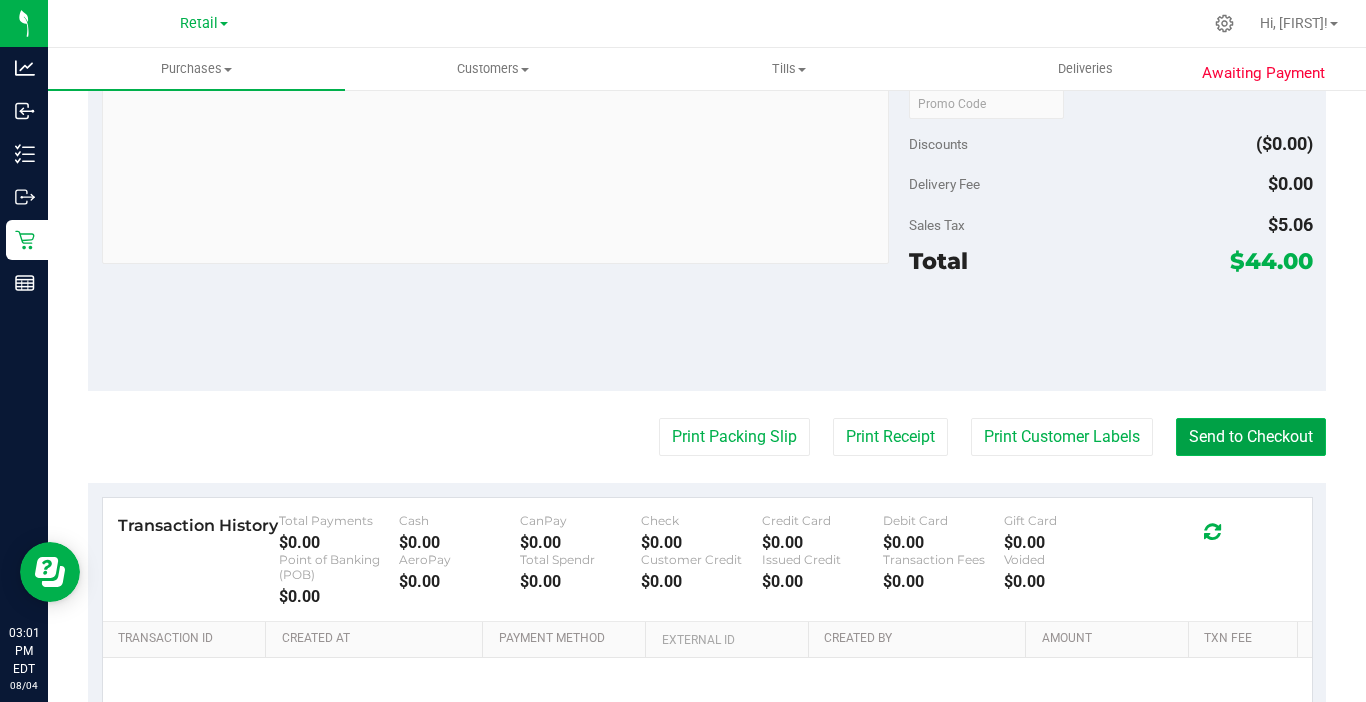 click on "Send to Checkout" at bounding box center (1251, 437) 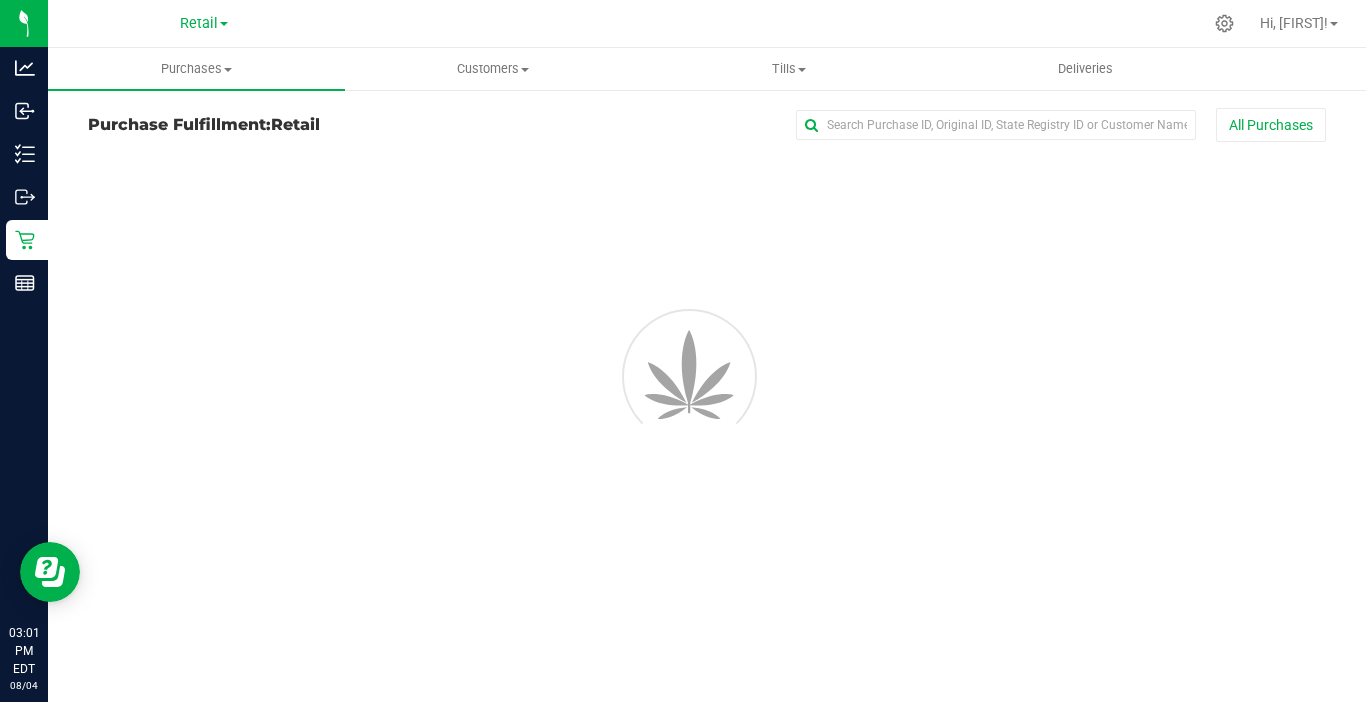 scroll, scrollTop: 0, scrollLeft: 0, axis: both 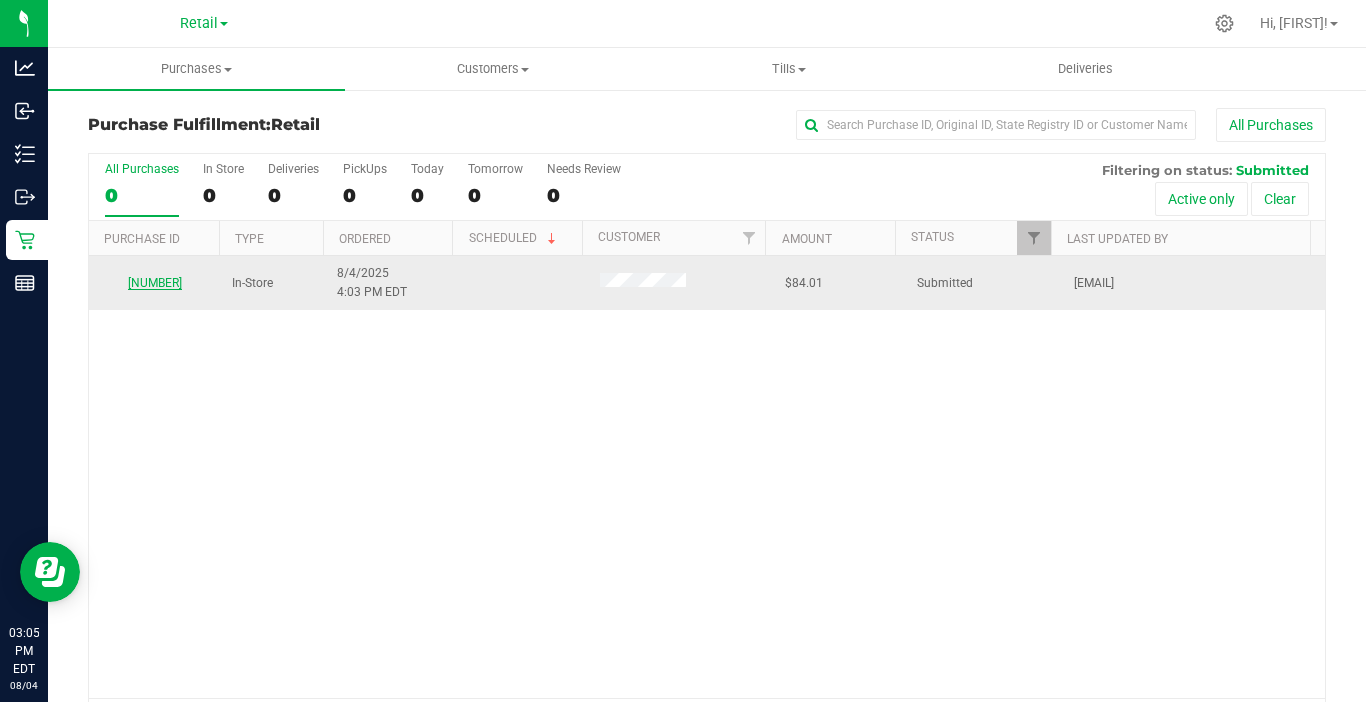 click on "[NUMBER]" at bounding box center (155, 283) 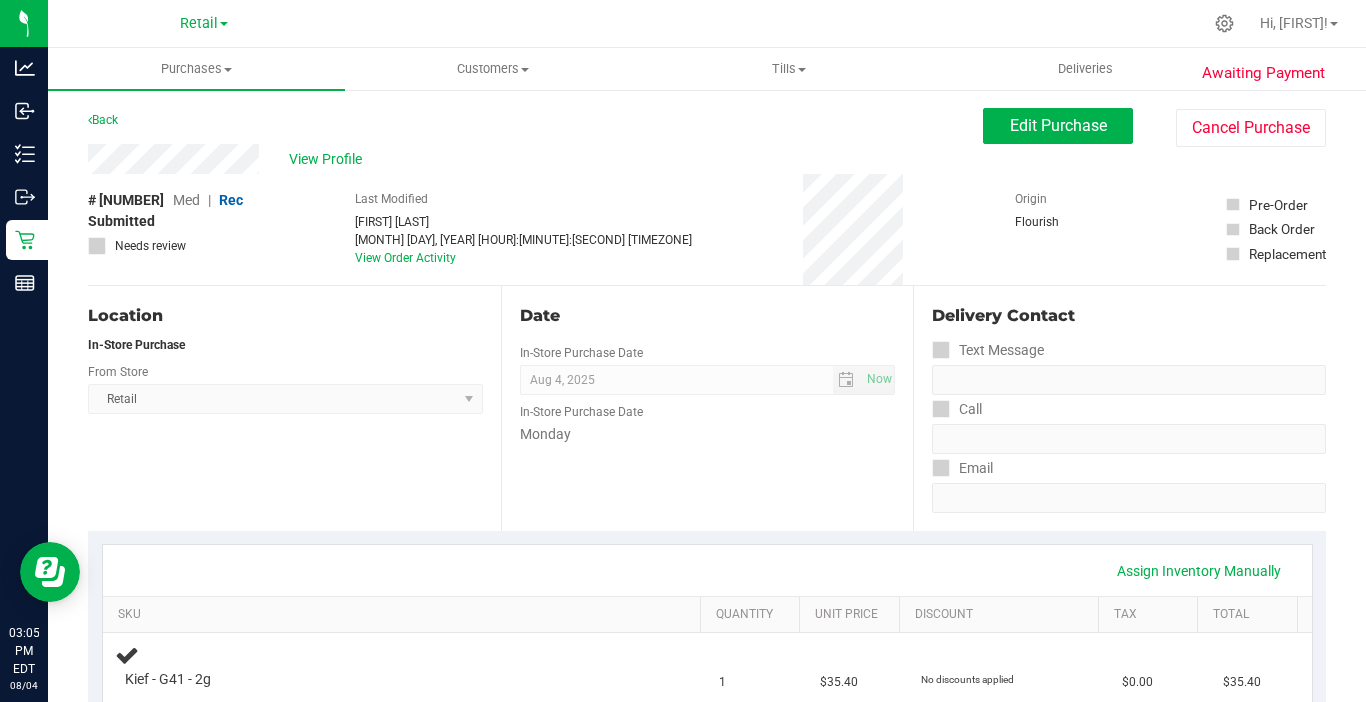 scroll, scrollTop: 100, scrollLeft: 0, axis: vertical 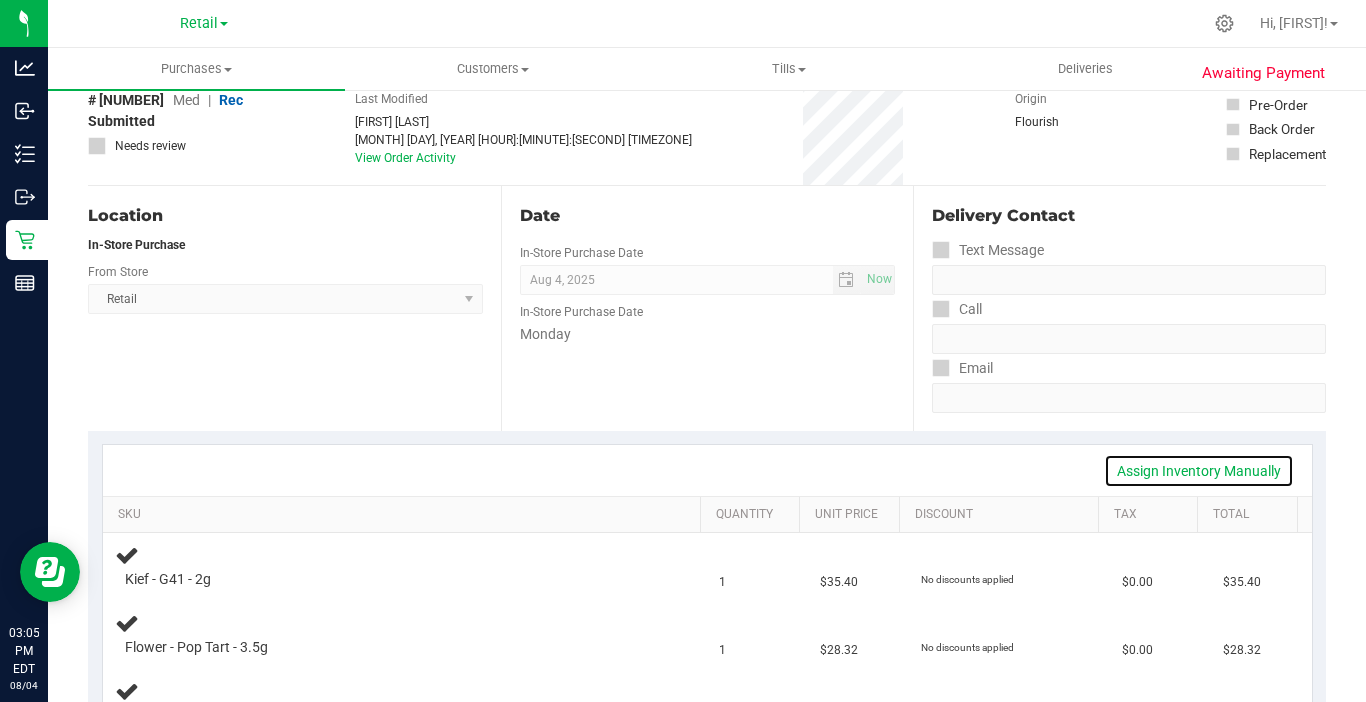 click on "Assign Inventory Manually" at bounding box center [1199, 471] 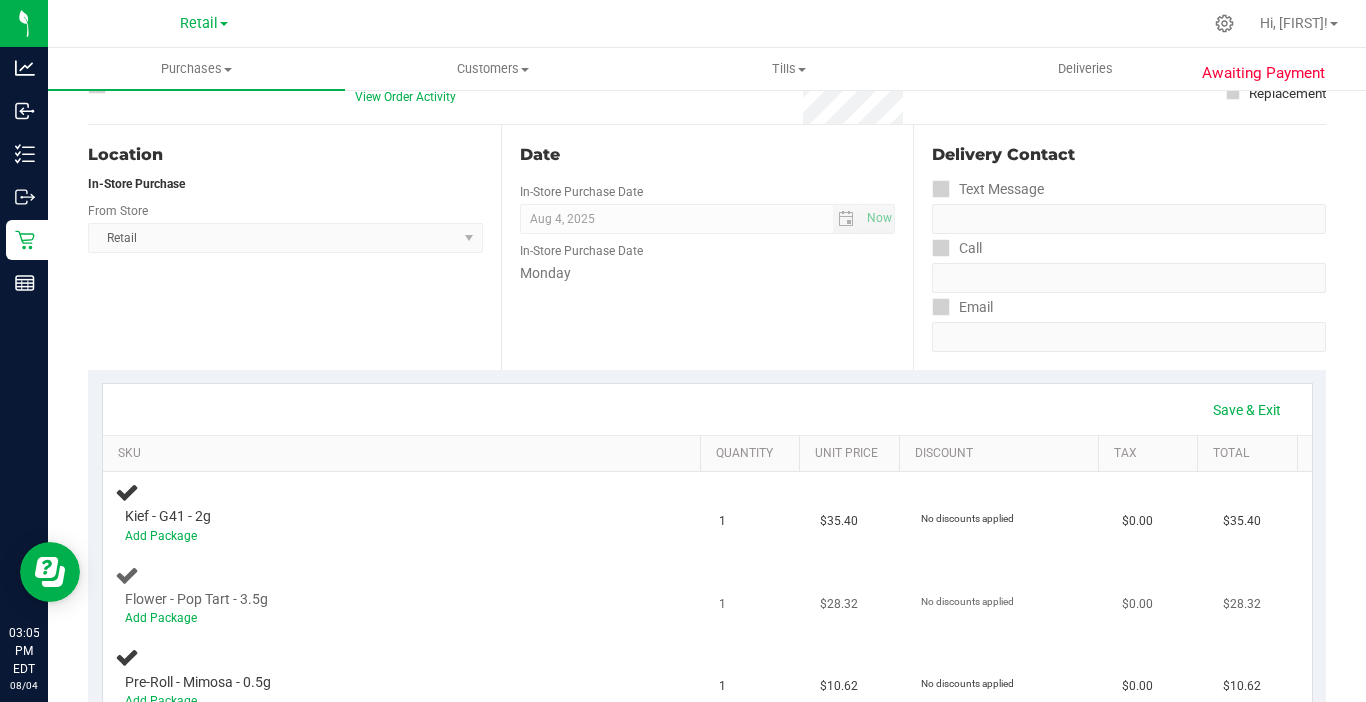 scroll, scrollTop: 300, scrollLeft: 0, axis: vertical 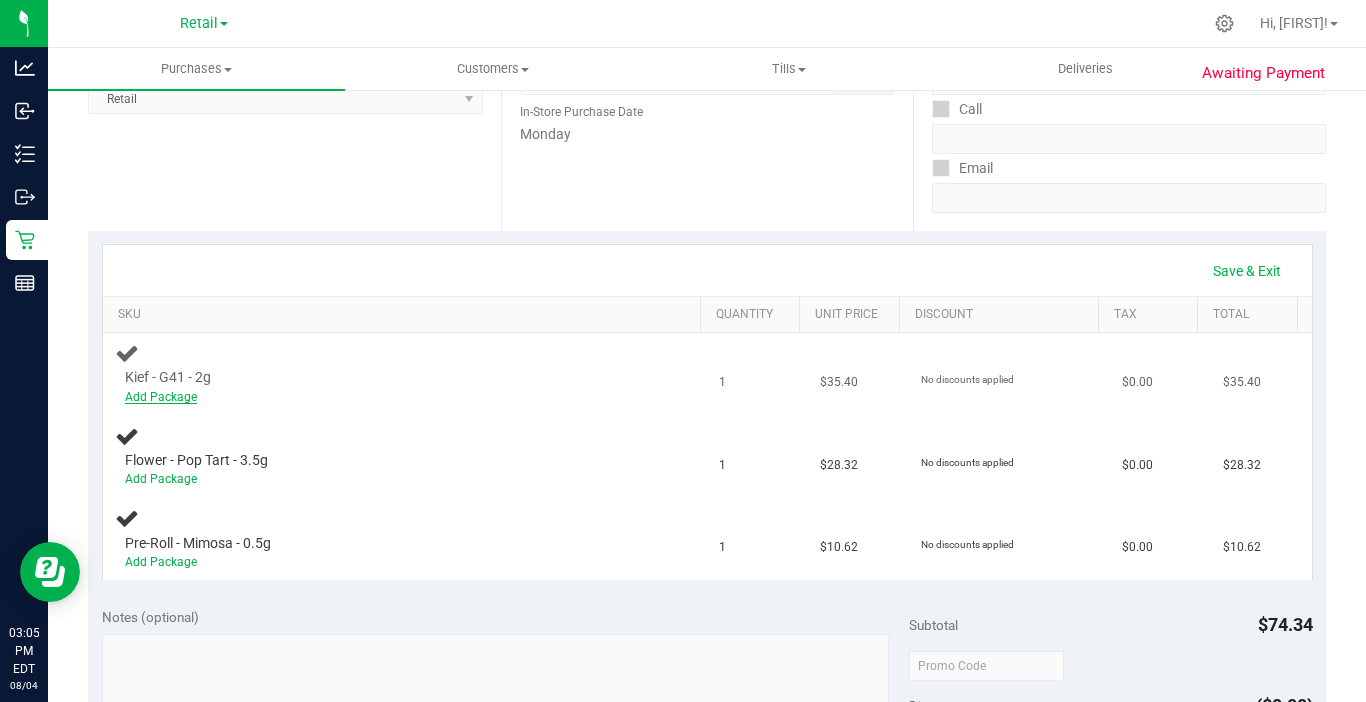 click on "Add Package" at bounding box center (161, 397) 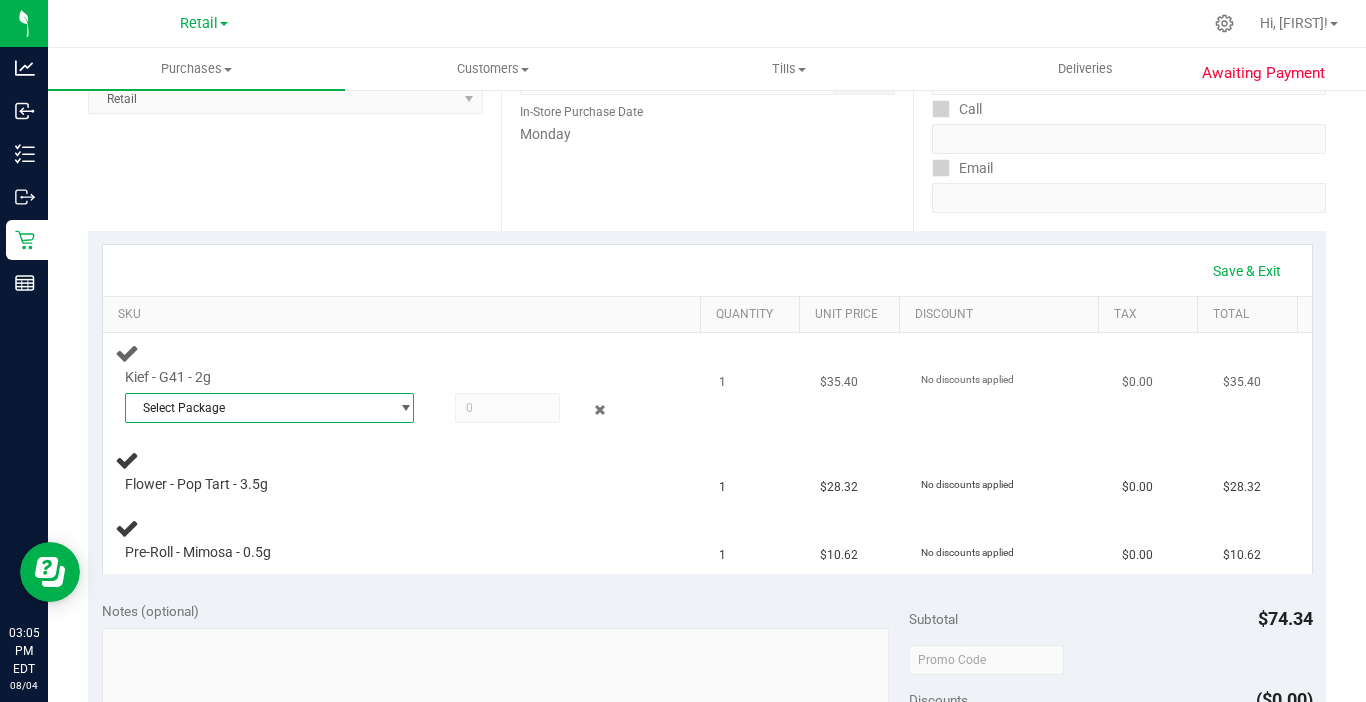click on "Select Package" at bounding box center [257, 408] 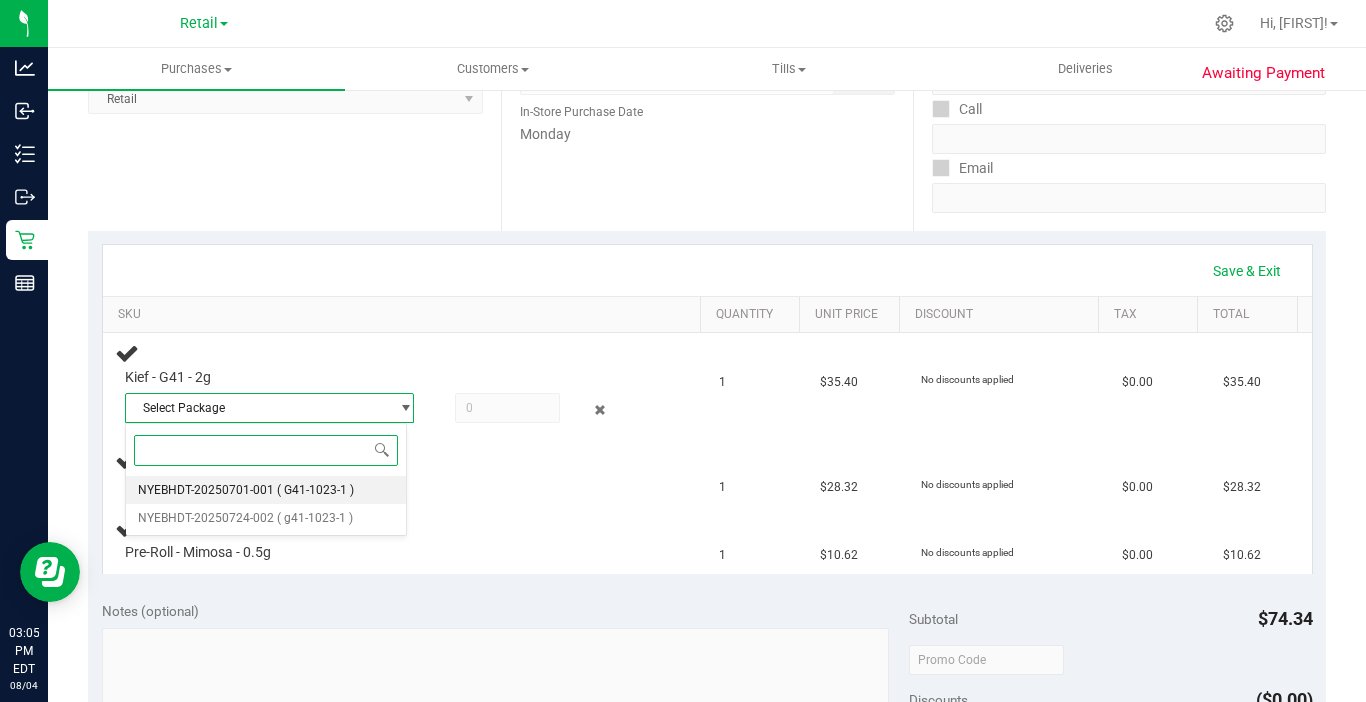 click on "NYEBHDT-20250701-001" at bounding box center (206, 490) 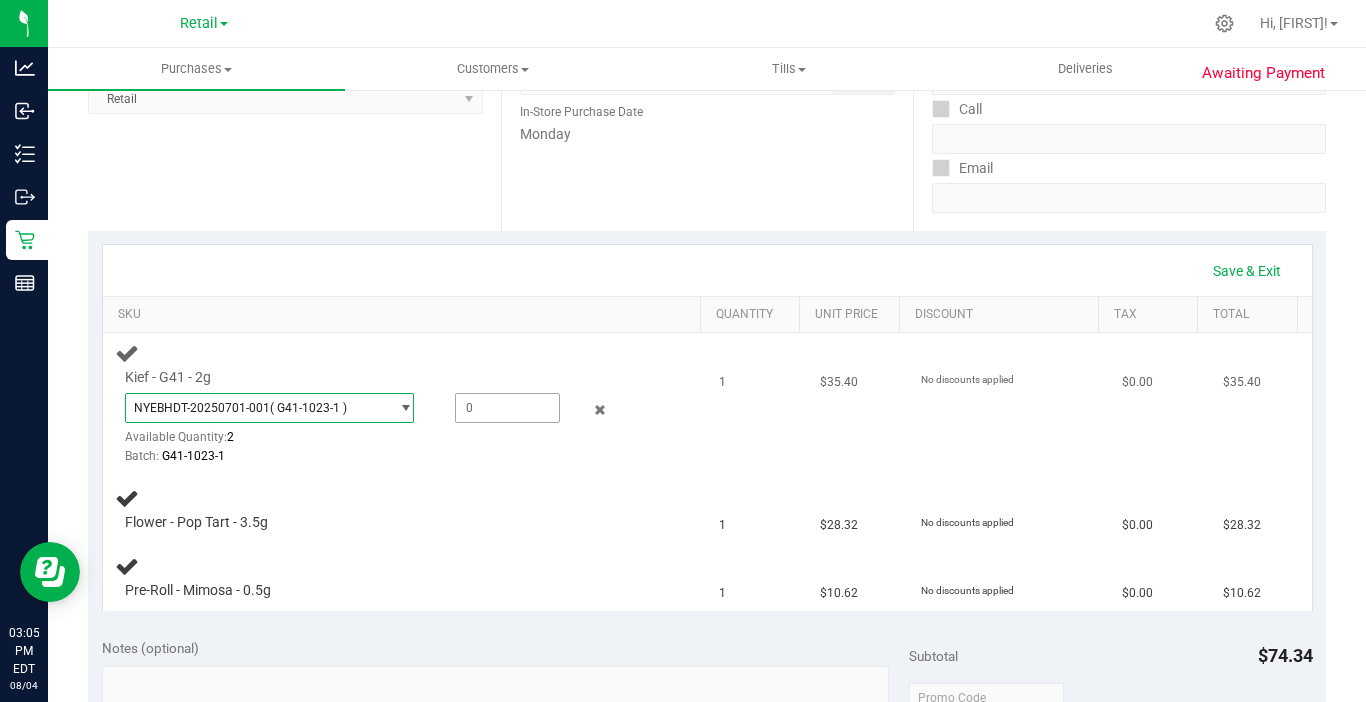 click at bounding box center [507, 408] 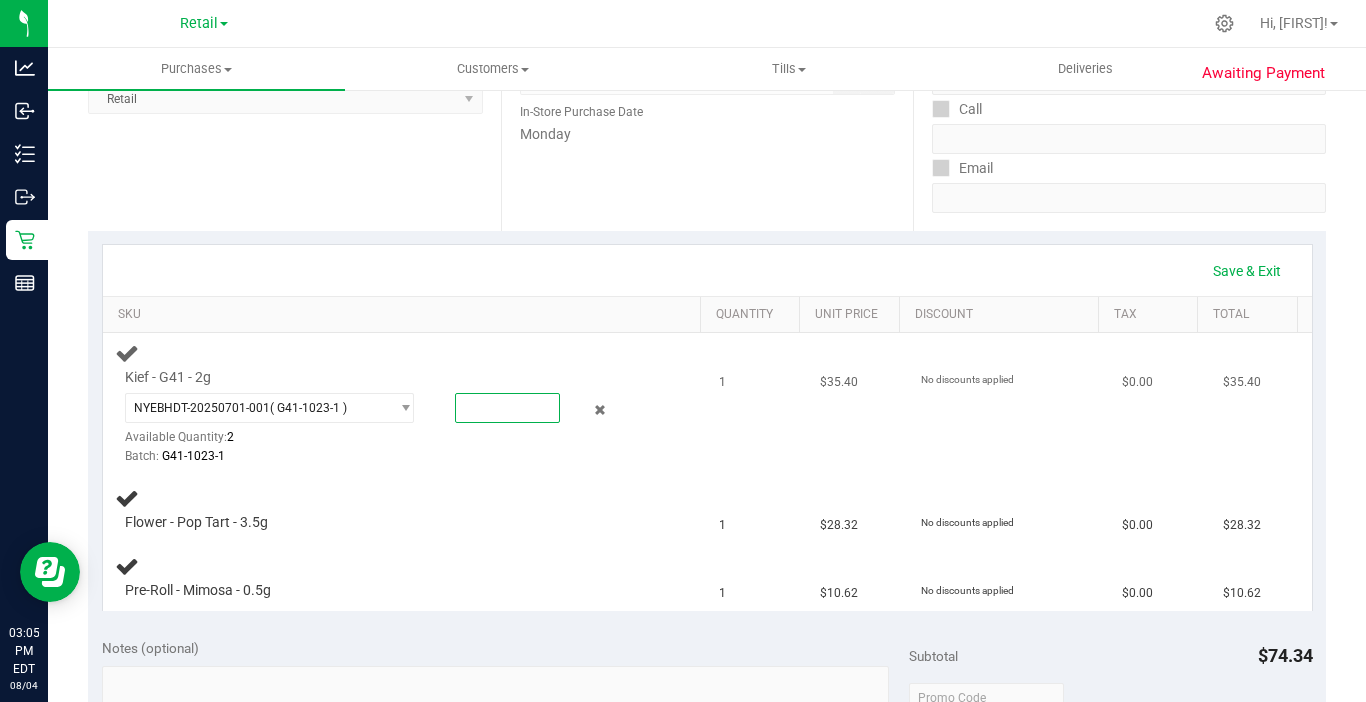 type on "1" 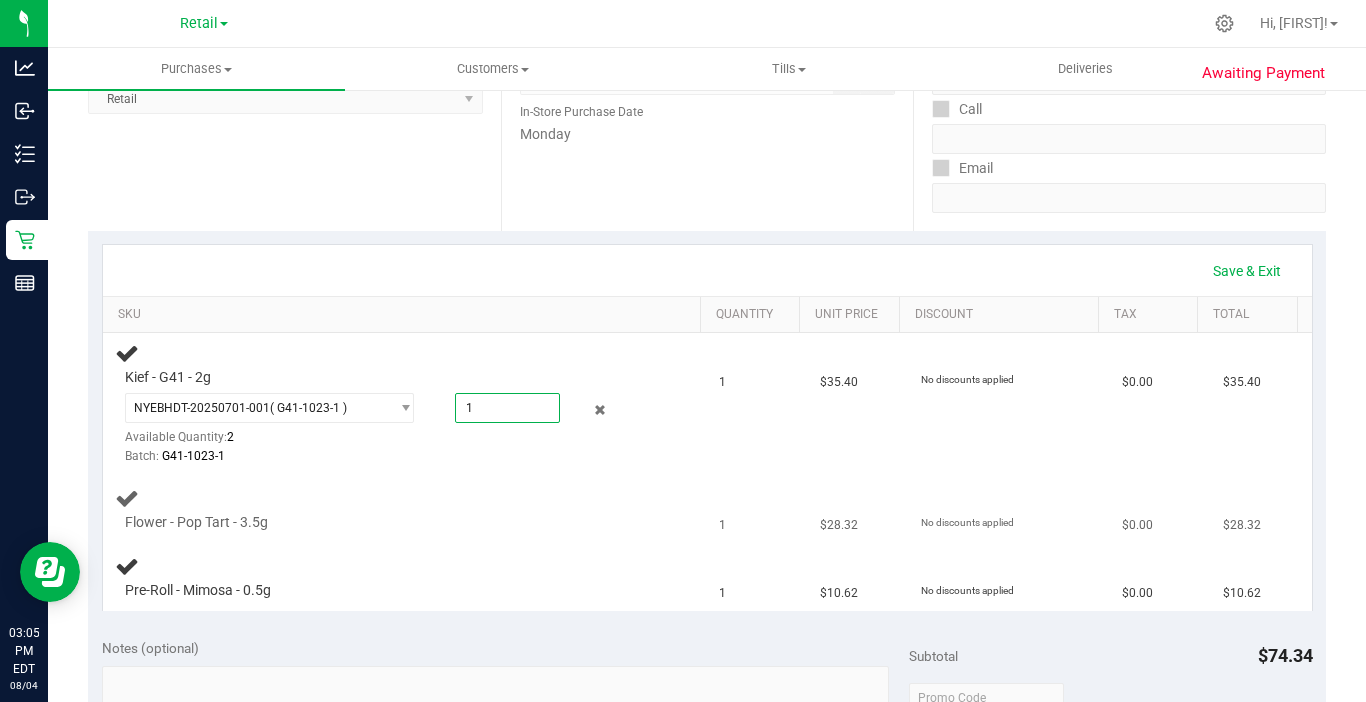 type on "1.0000" 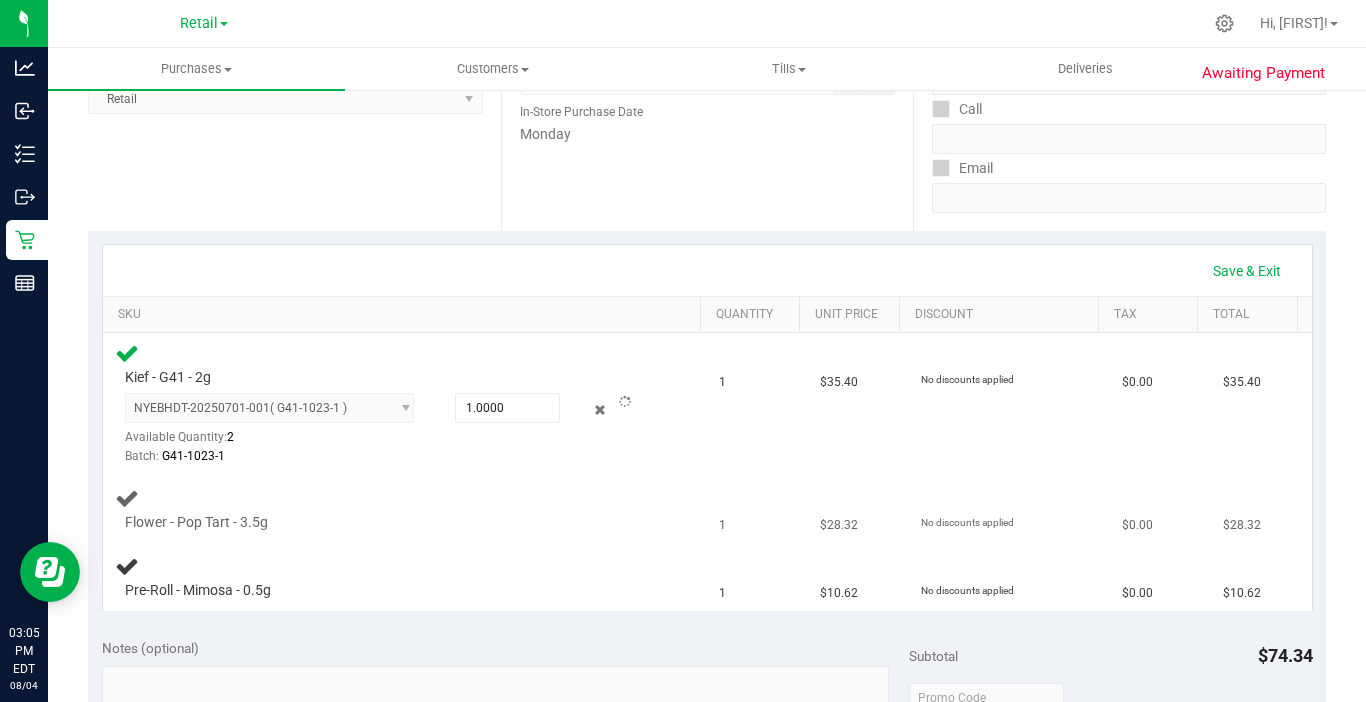 drag, startPoint x: 377, startPoint y: 519, endPoint x: 307, endPoint y: 533, distance: 71.38628 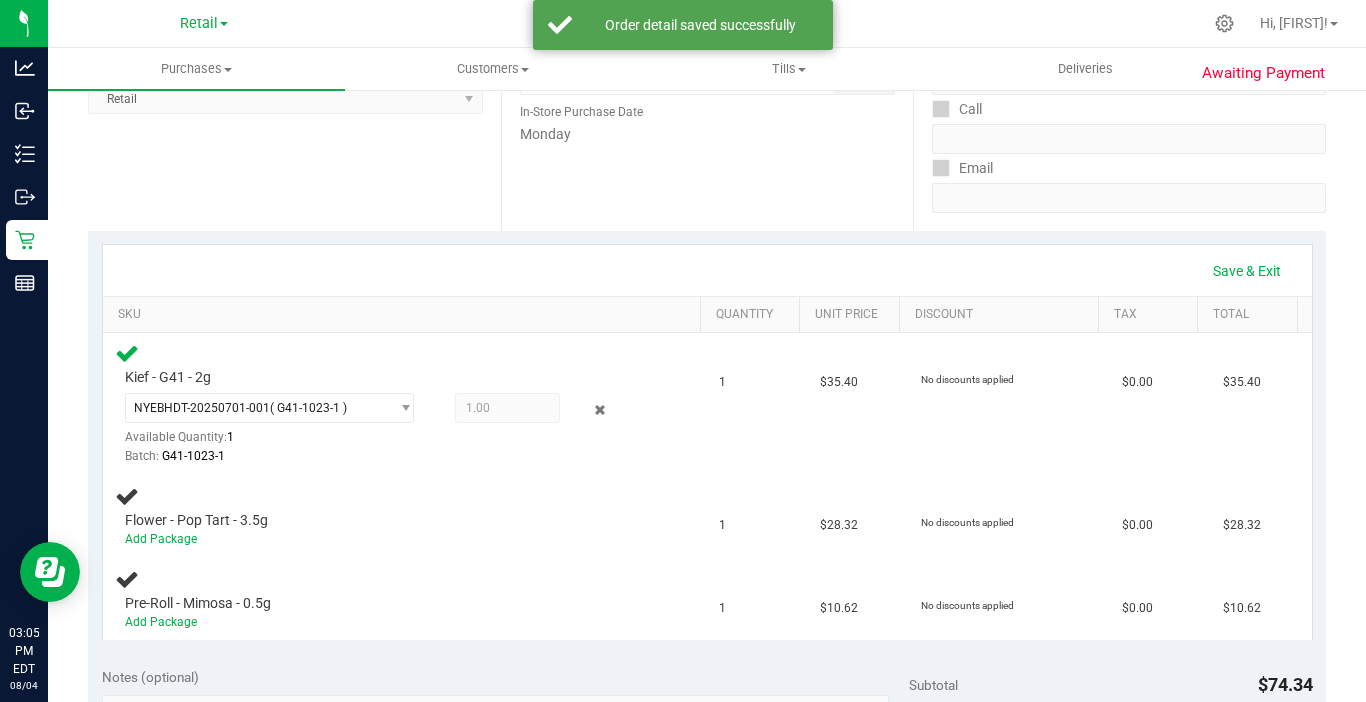 click on "Flower - Pop Tart - 3.5g" at bounding box center (196, 520) 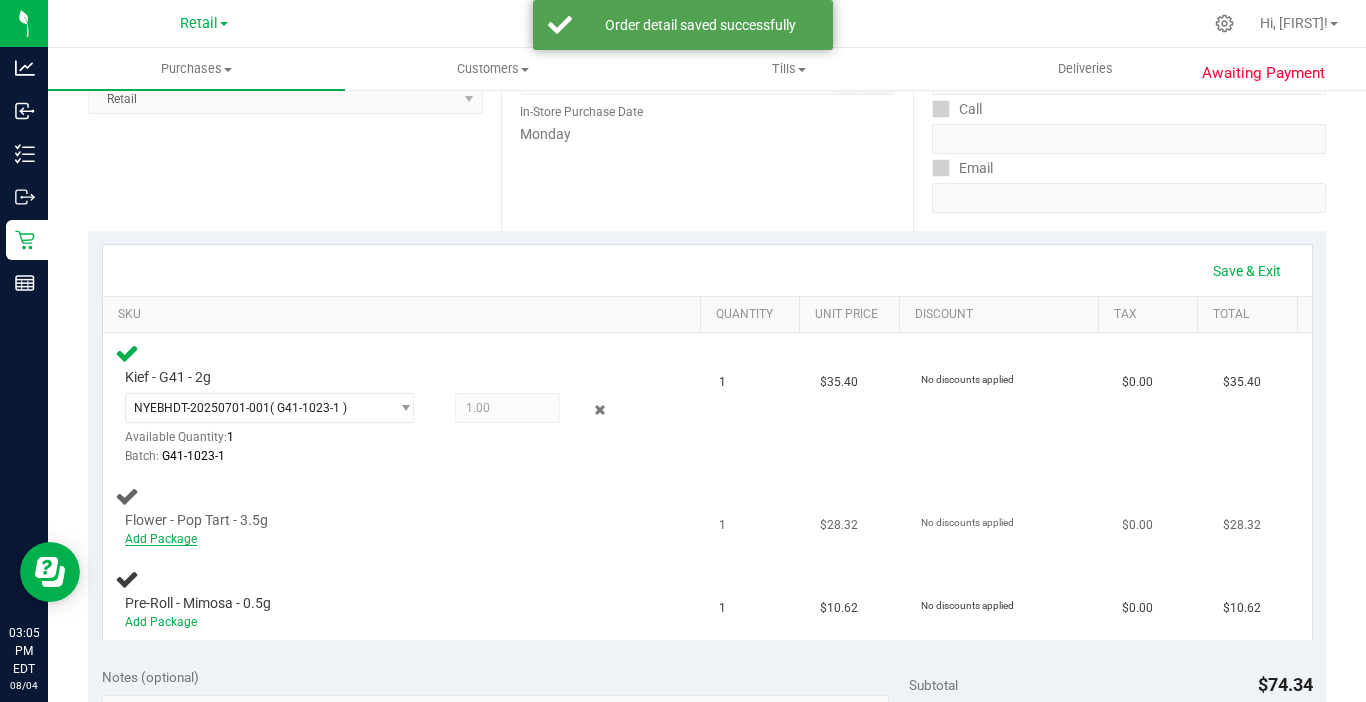 click on "Add Package" at bounding box center (161, 539) 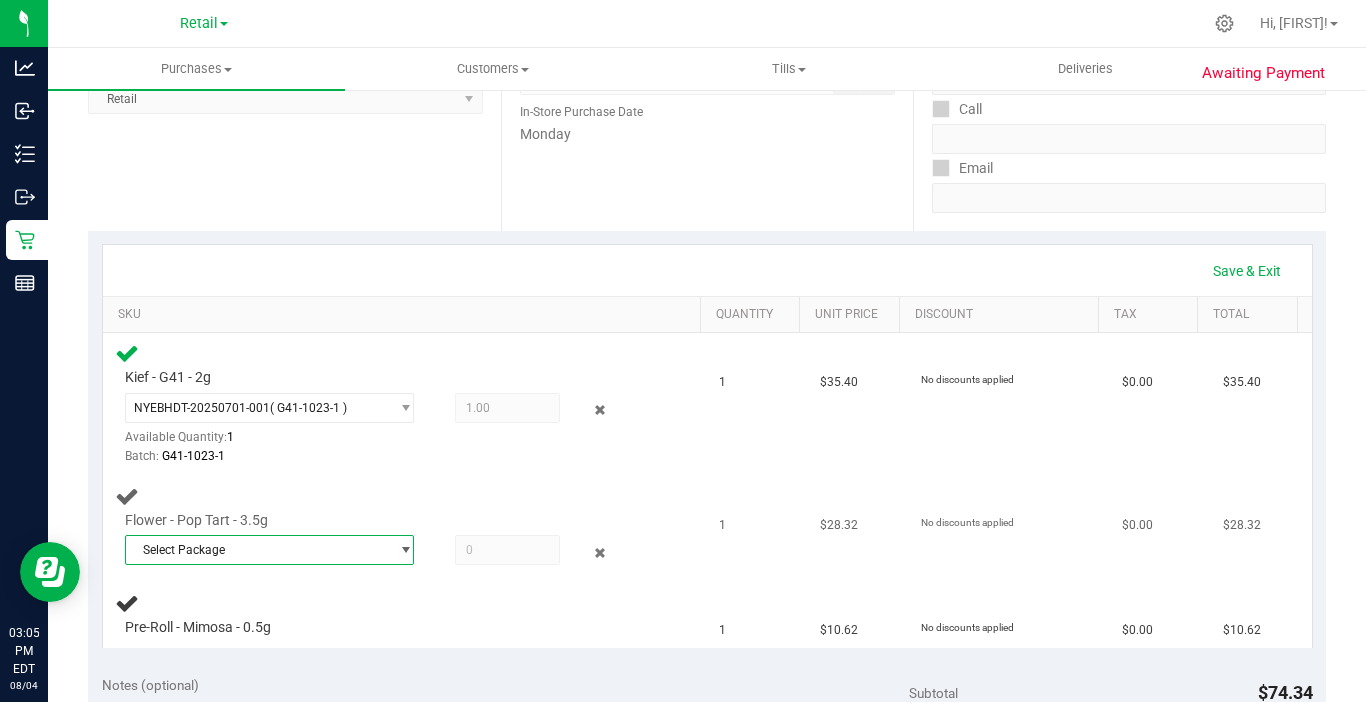 click at bounding box center [405, 550] 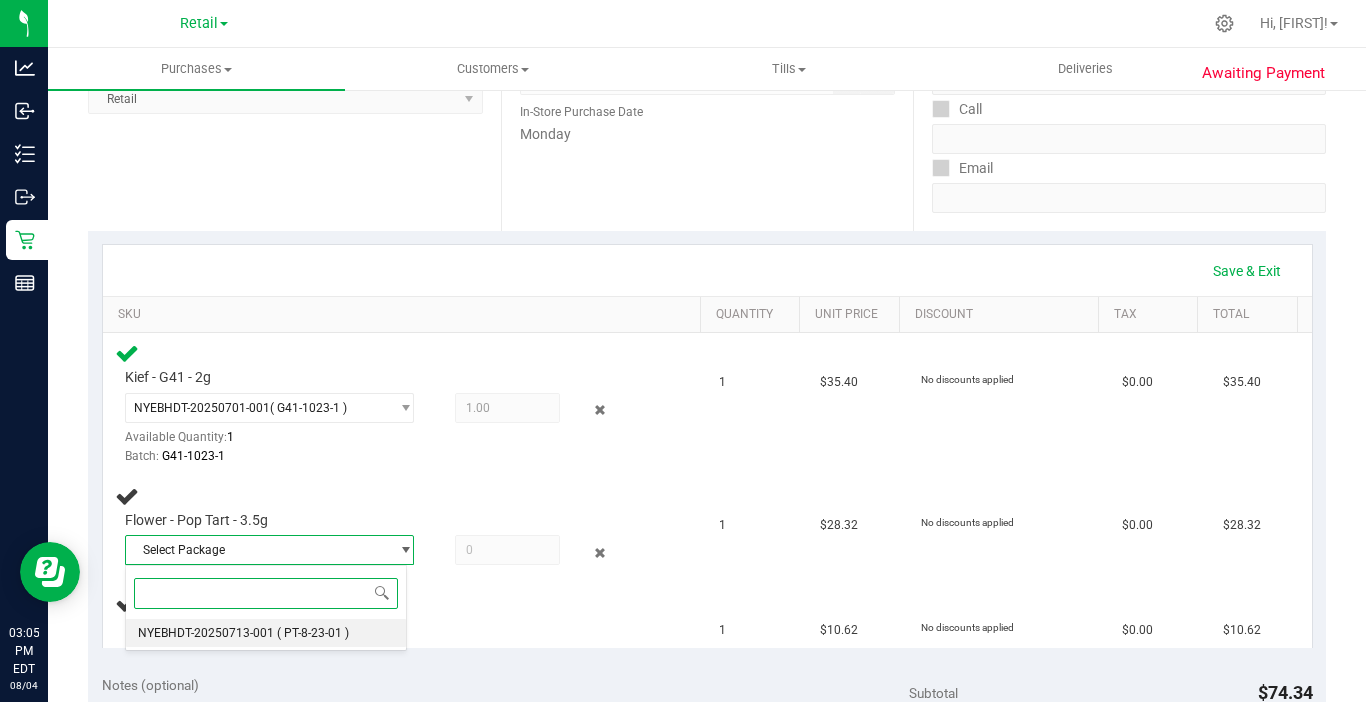 click on "(
PT-8-23-01
)" at bounding box center (313, 633) 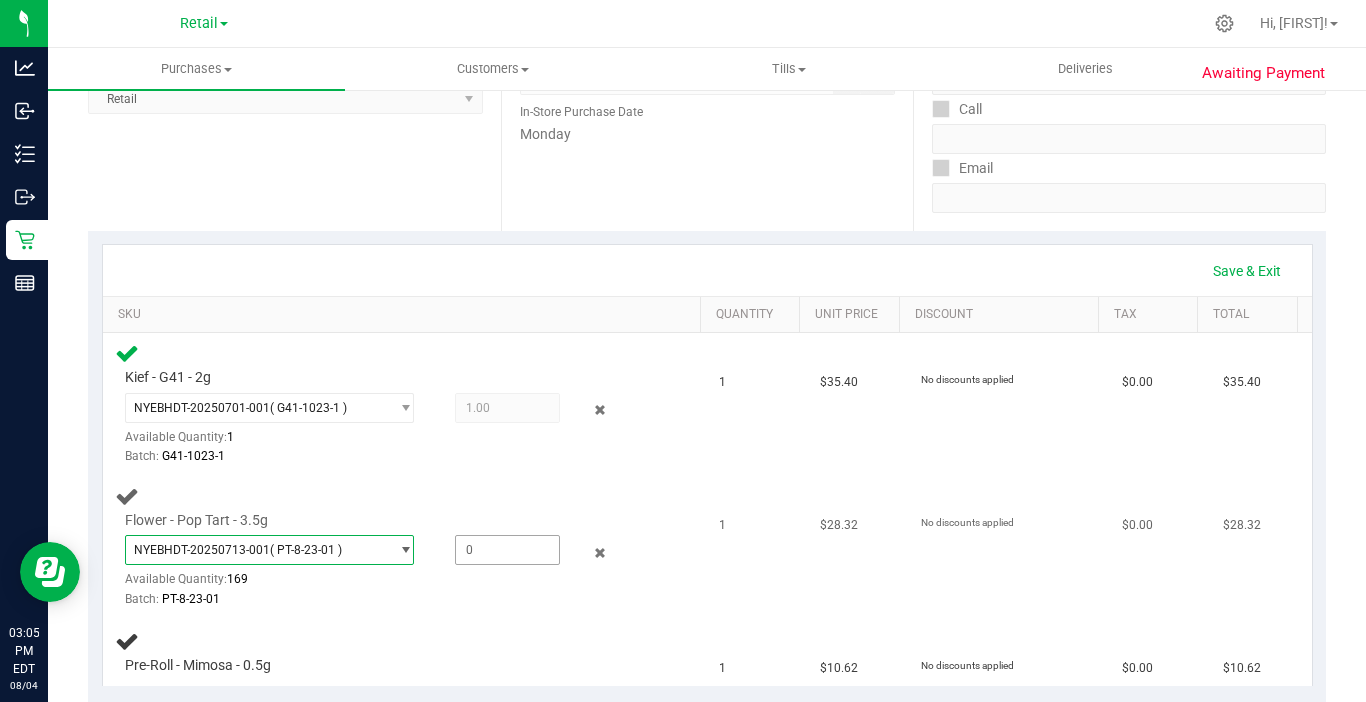 click at bounding box center [507, 550] 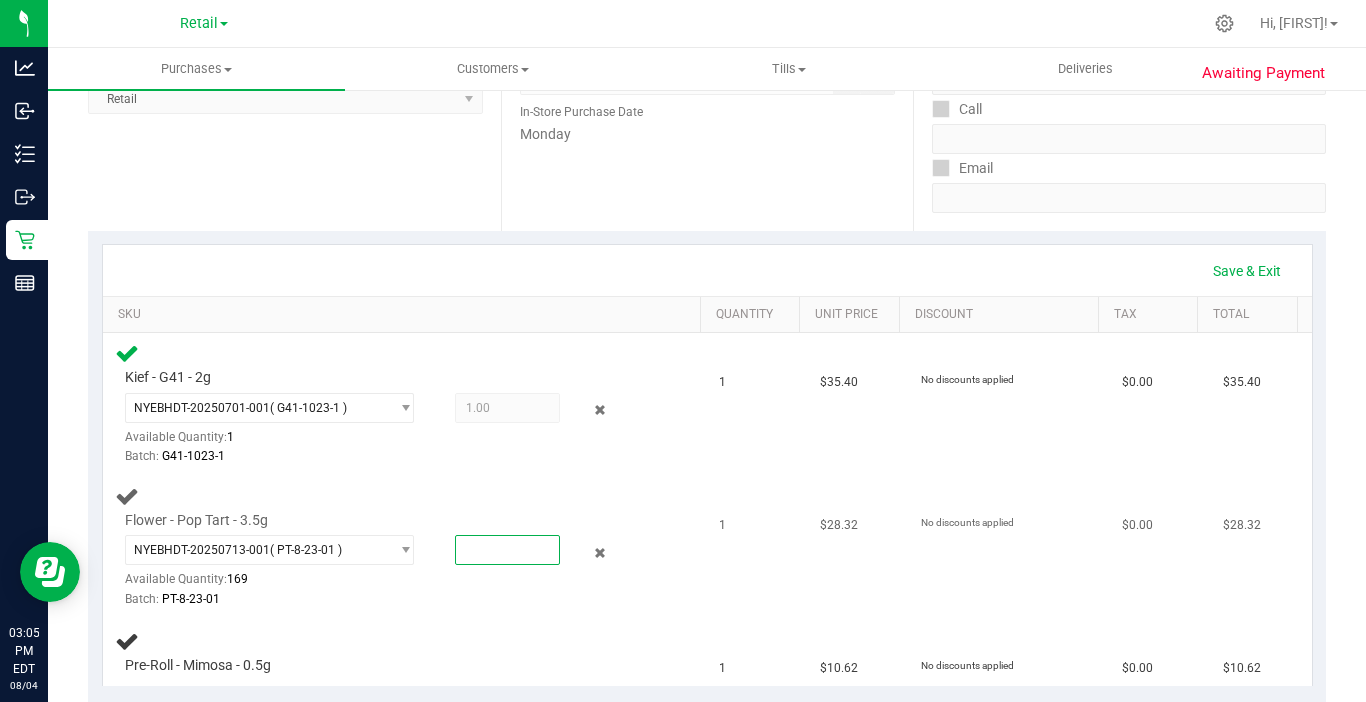 type on "1" 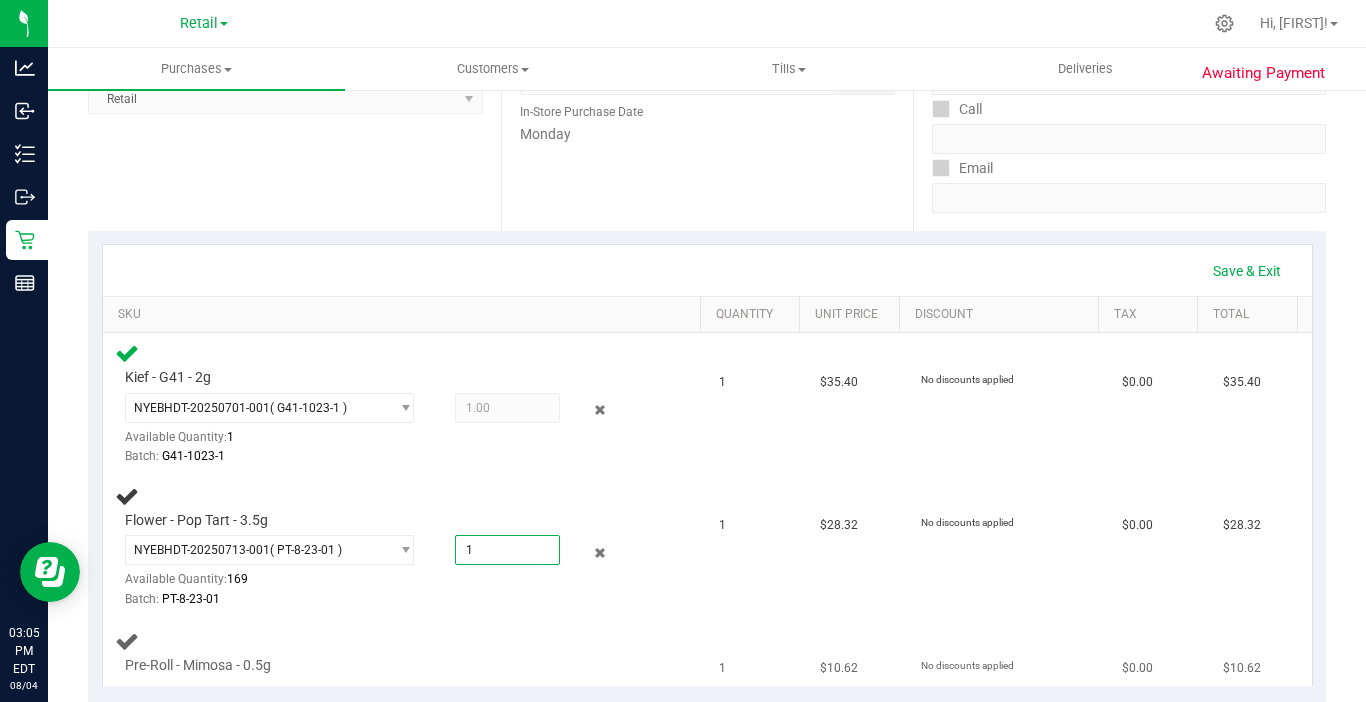 type on "1.0000" 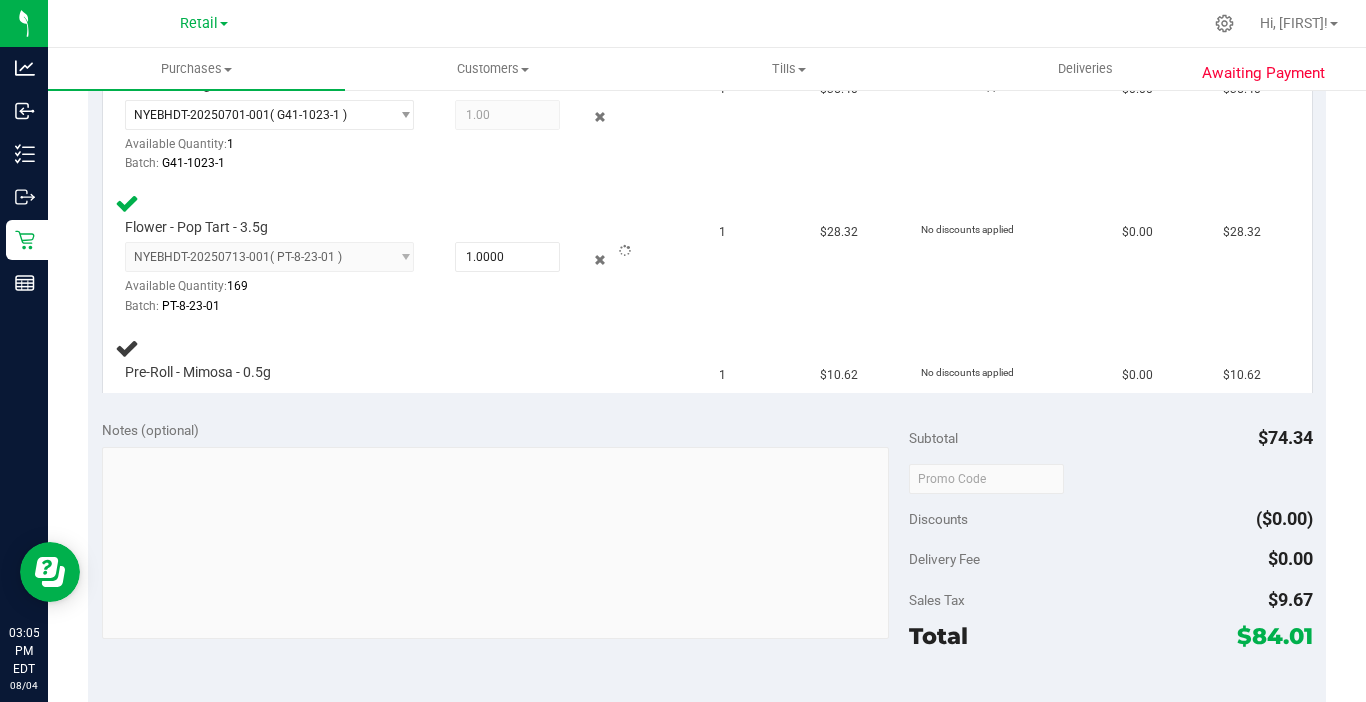 scroll, scrollTop: 600, scrollLeft: 0, axis: vertical 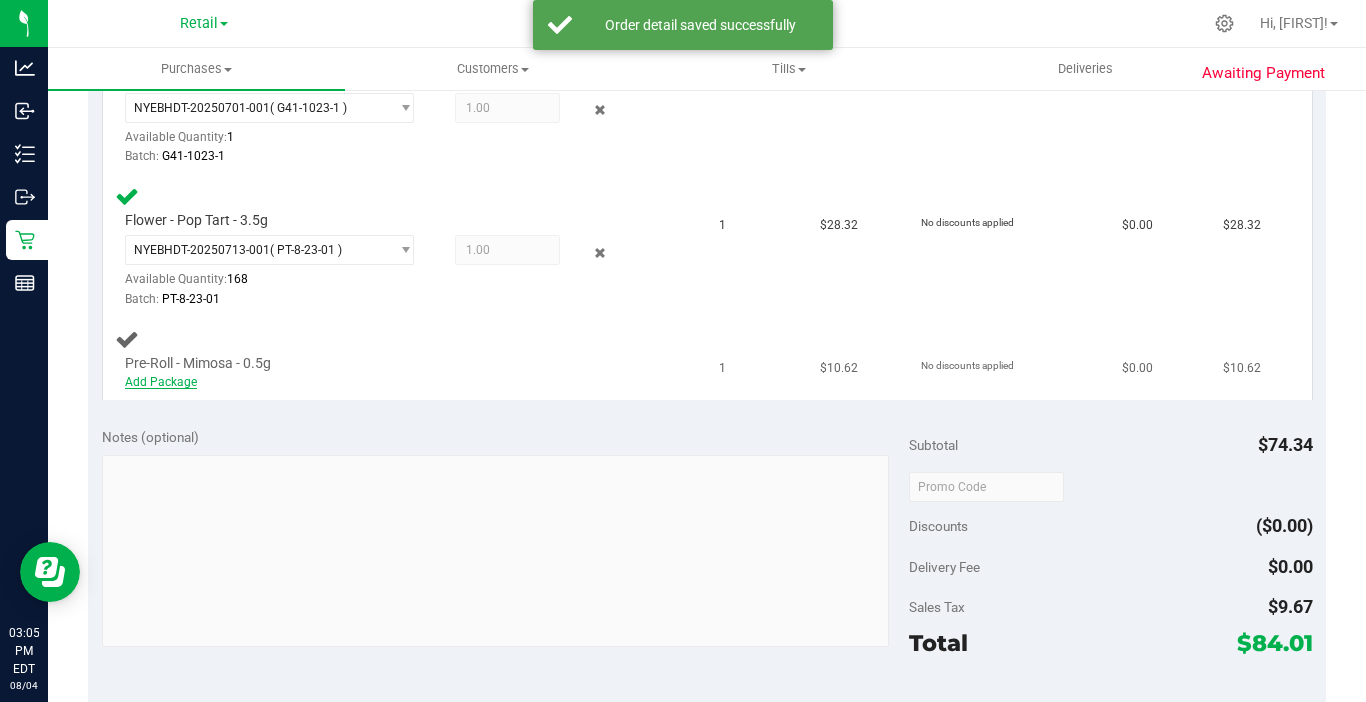 click on "Add Package" at bounding box center [161, 382] 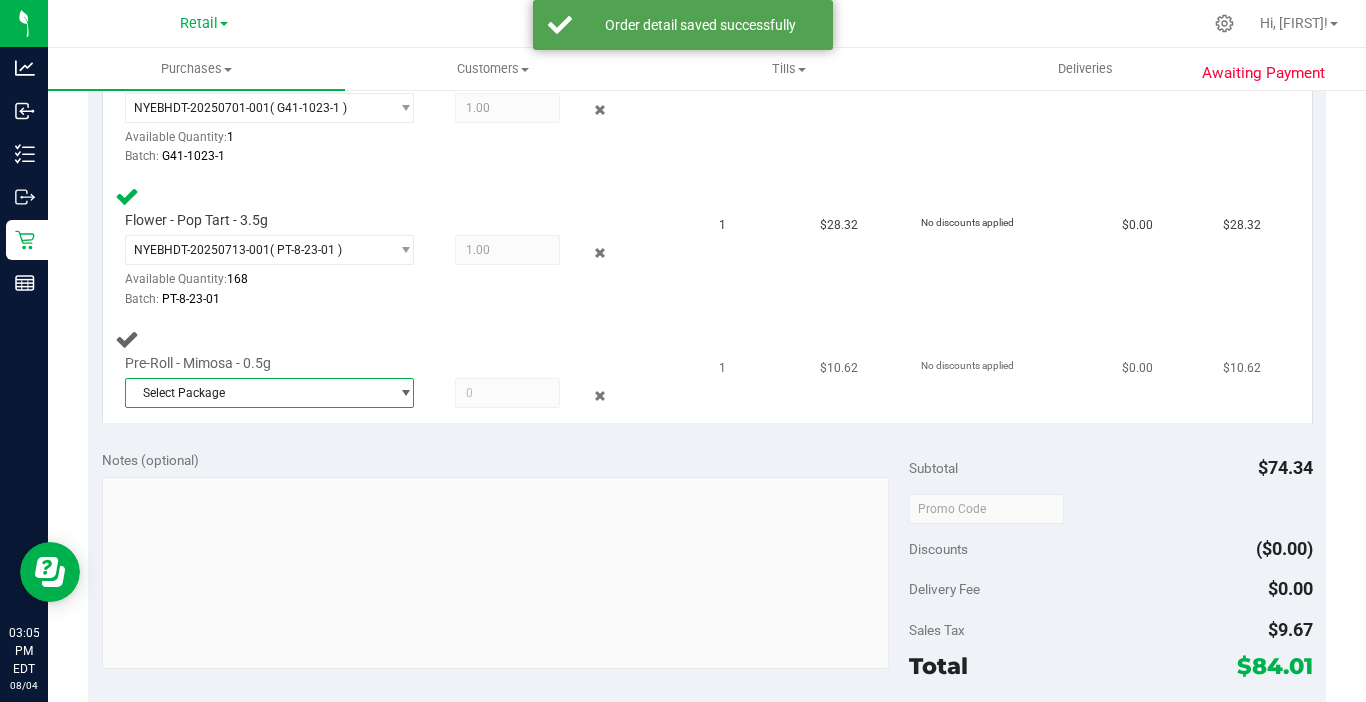 click on "Select Package" at bounding box center (257, 393) 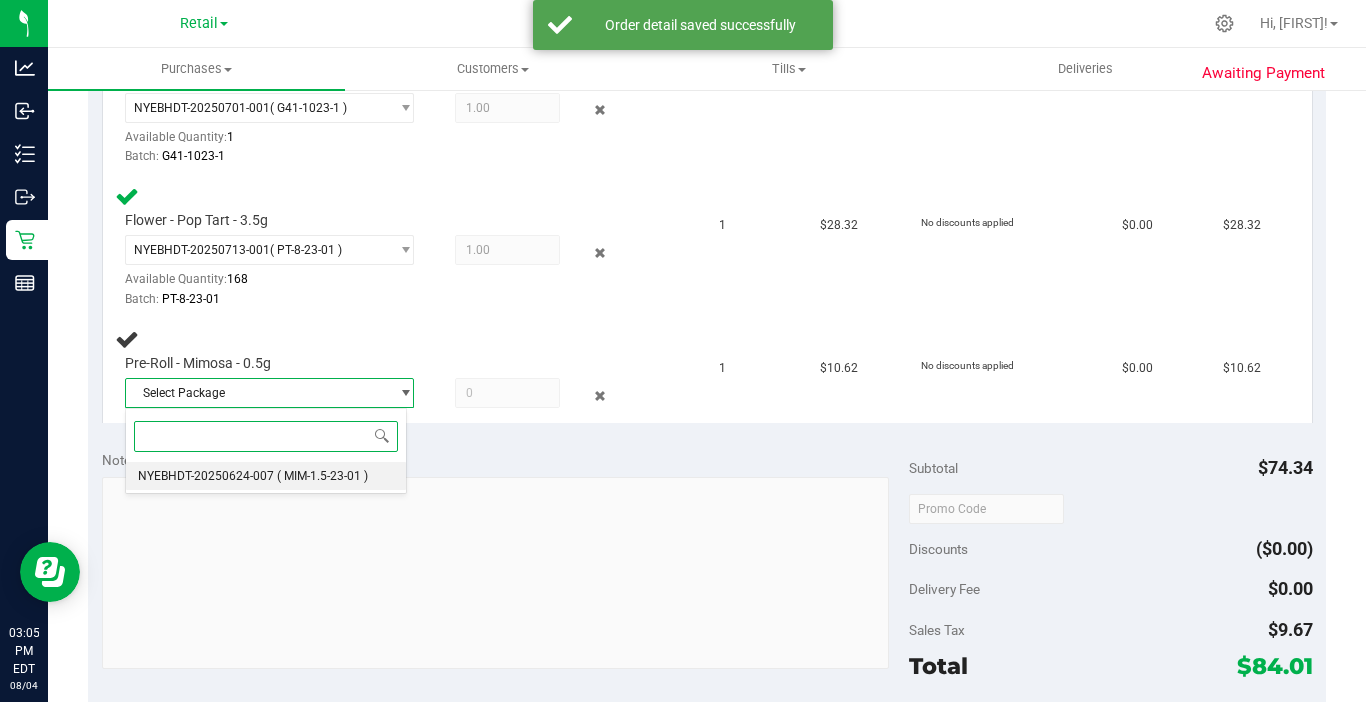 click on "NYEBHDT-20250624-007" at bounding box center [206, 476] 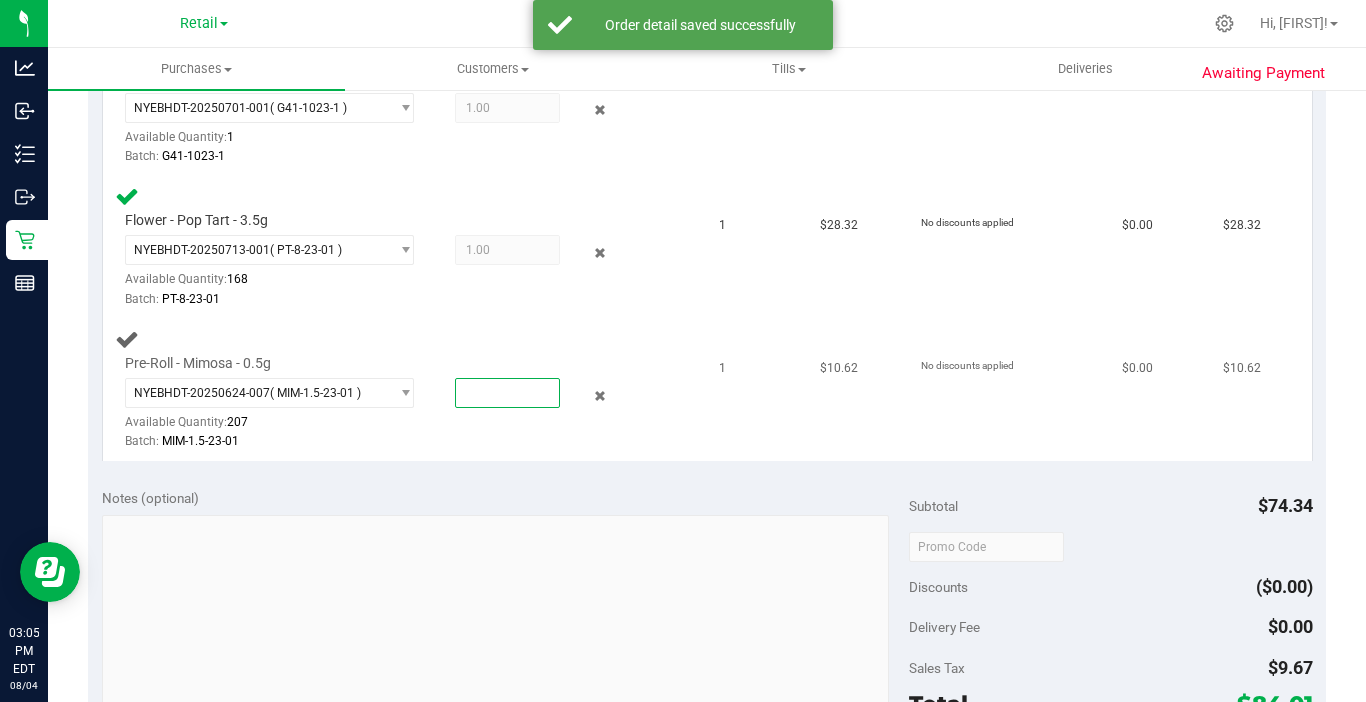 click at bounding box center [507, 393] 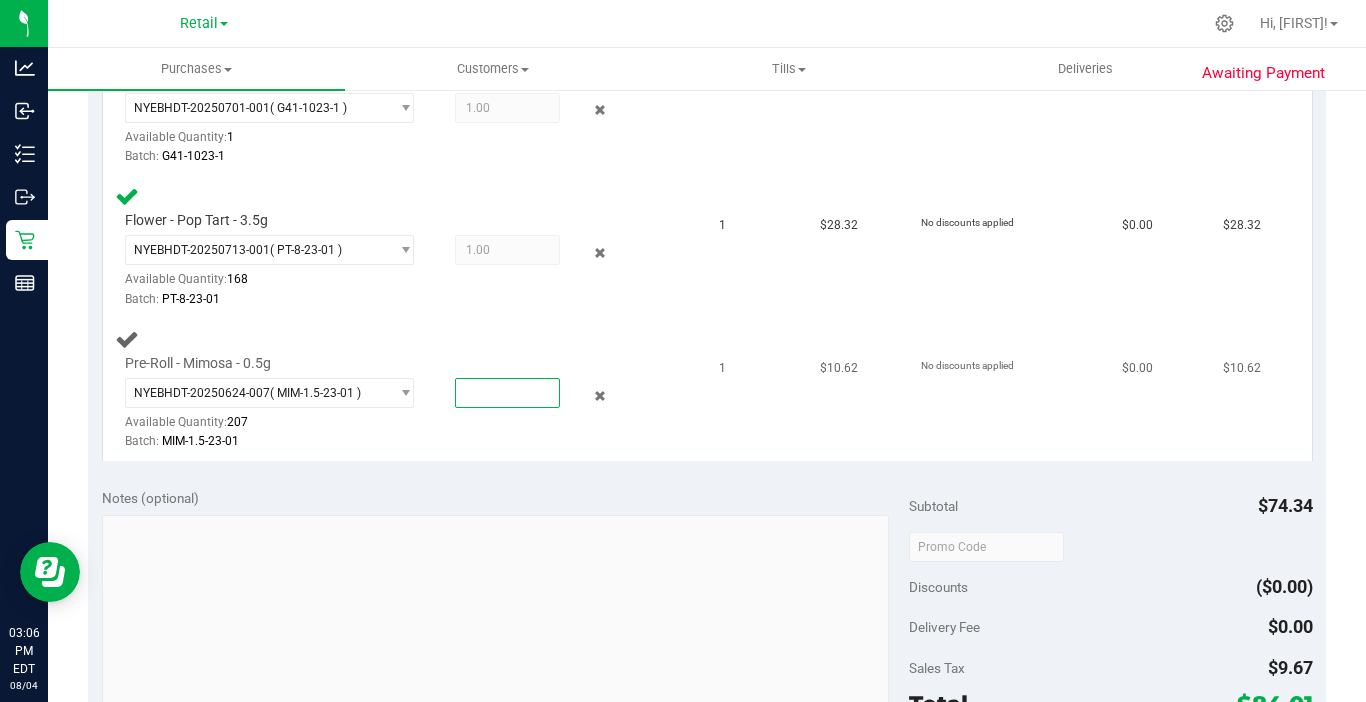 type on "1" 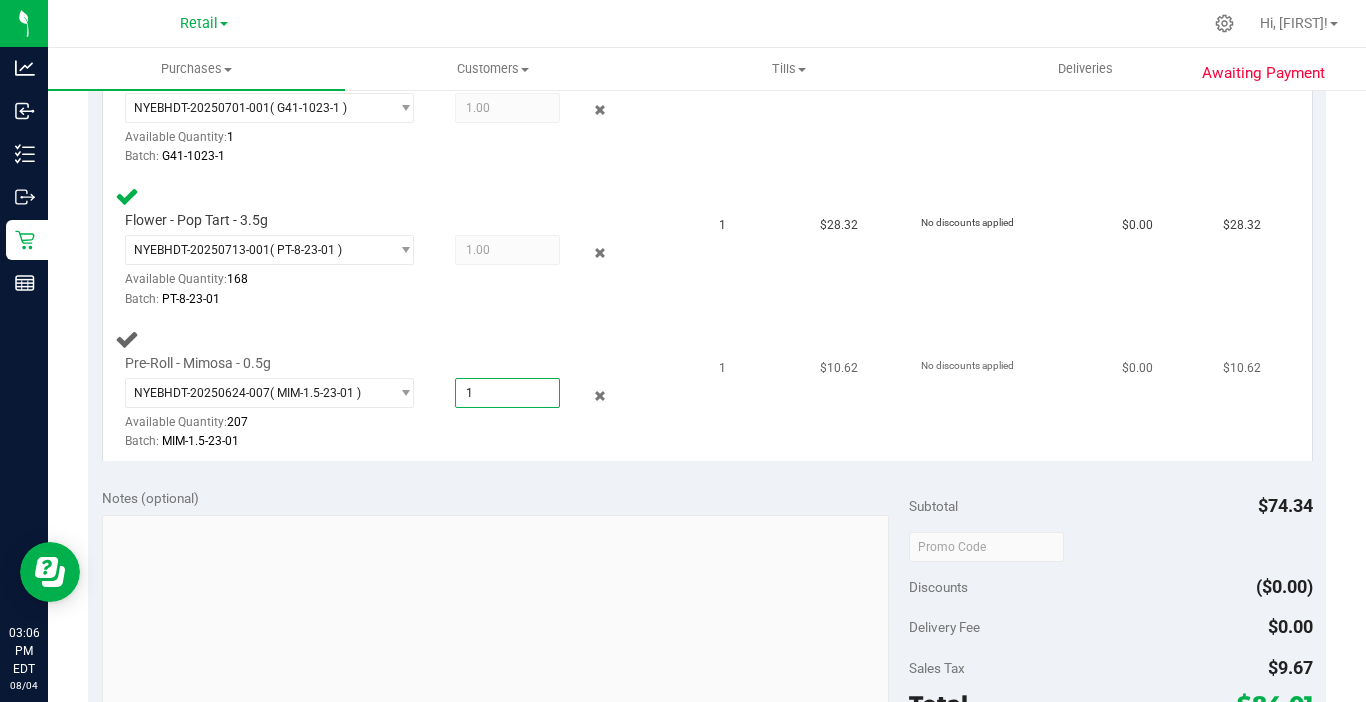 type on "1.0000" 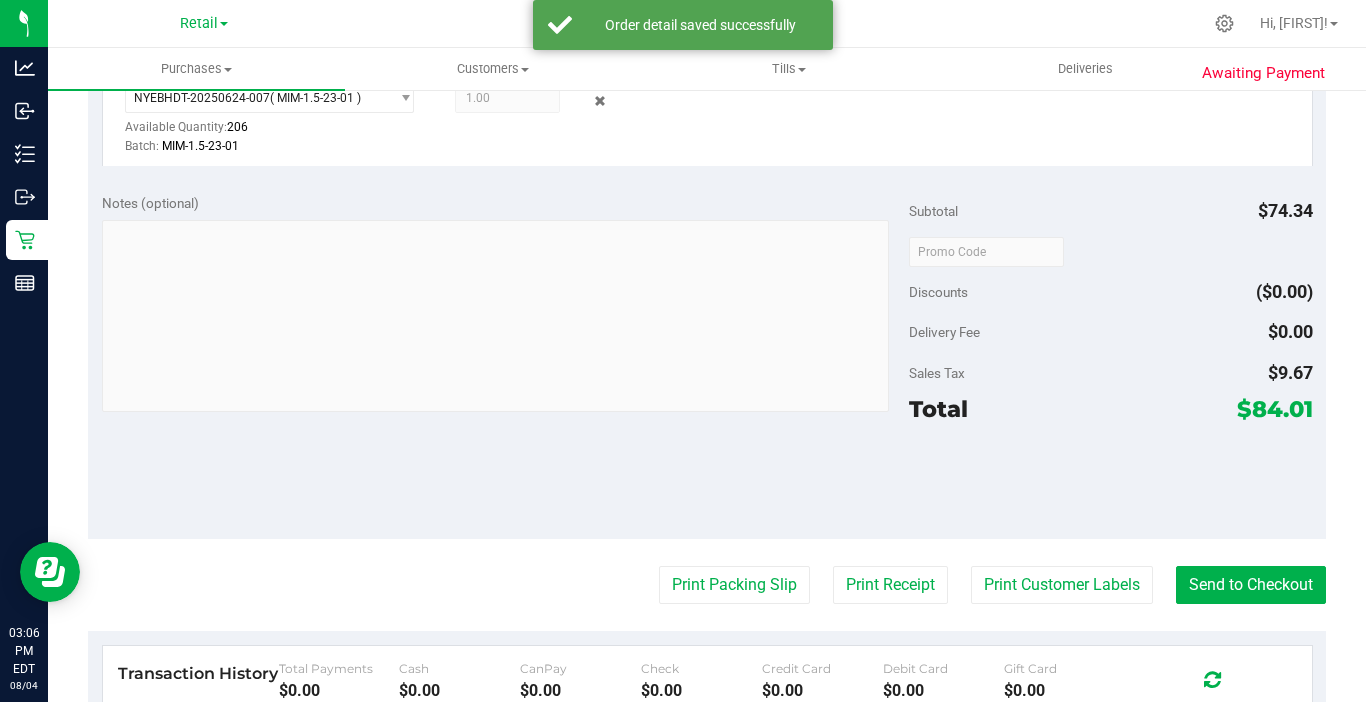 scroll, scrollTop: 900, scrollLeft: 0, axis: vertical 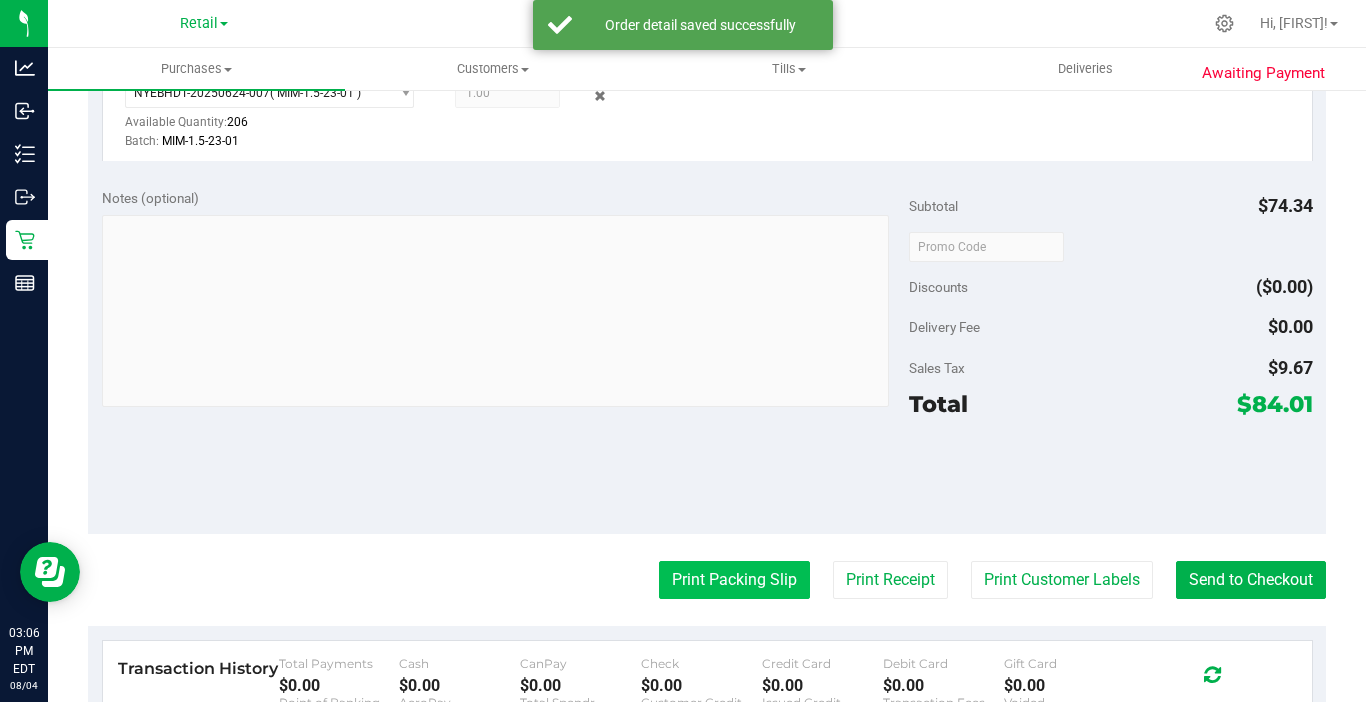 click on "Print Packing Slip" at bounding box center [734, 580] 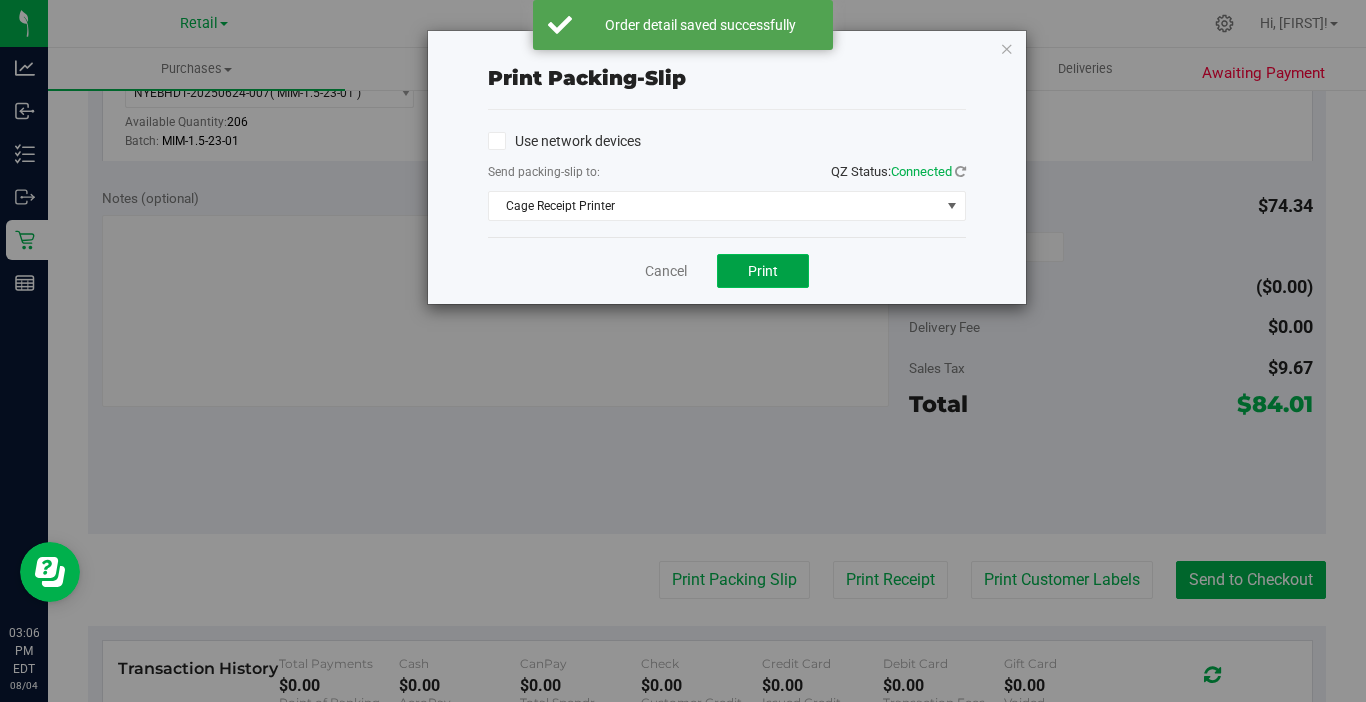 click on "Print" at bounding box center (763, 271) 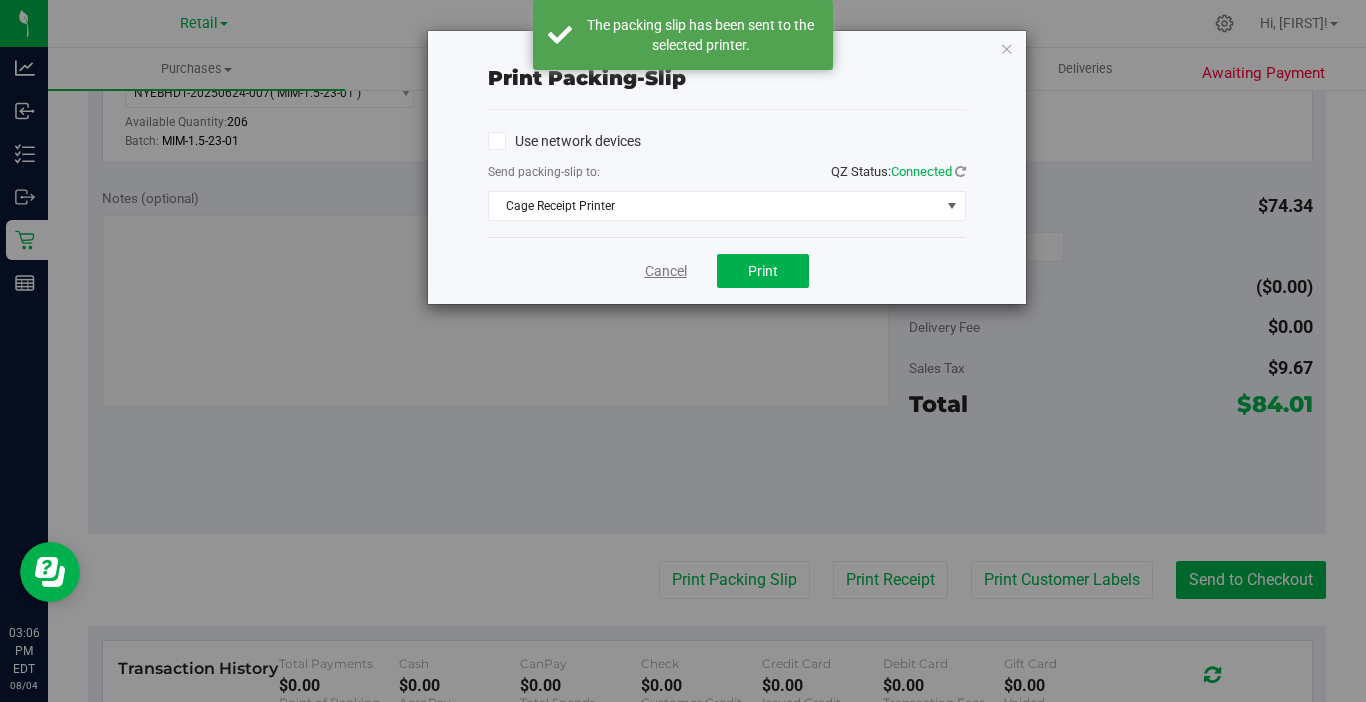 click on "Cancel" at bounding box center (666, 271) 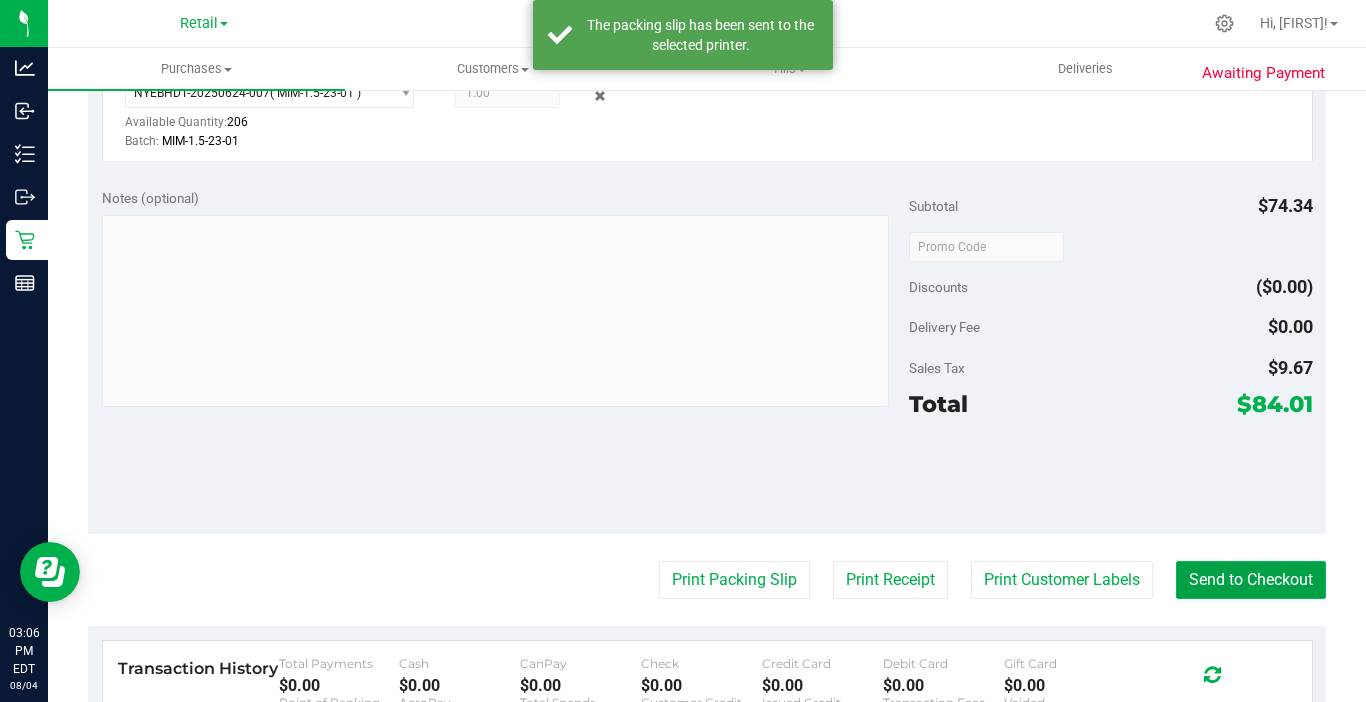 click on "Send to Checkout" at bounding box center (1251, 580) 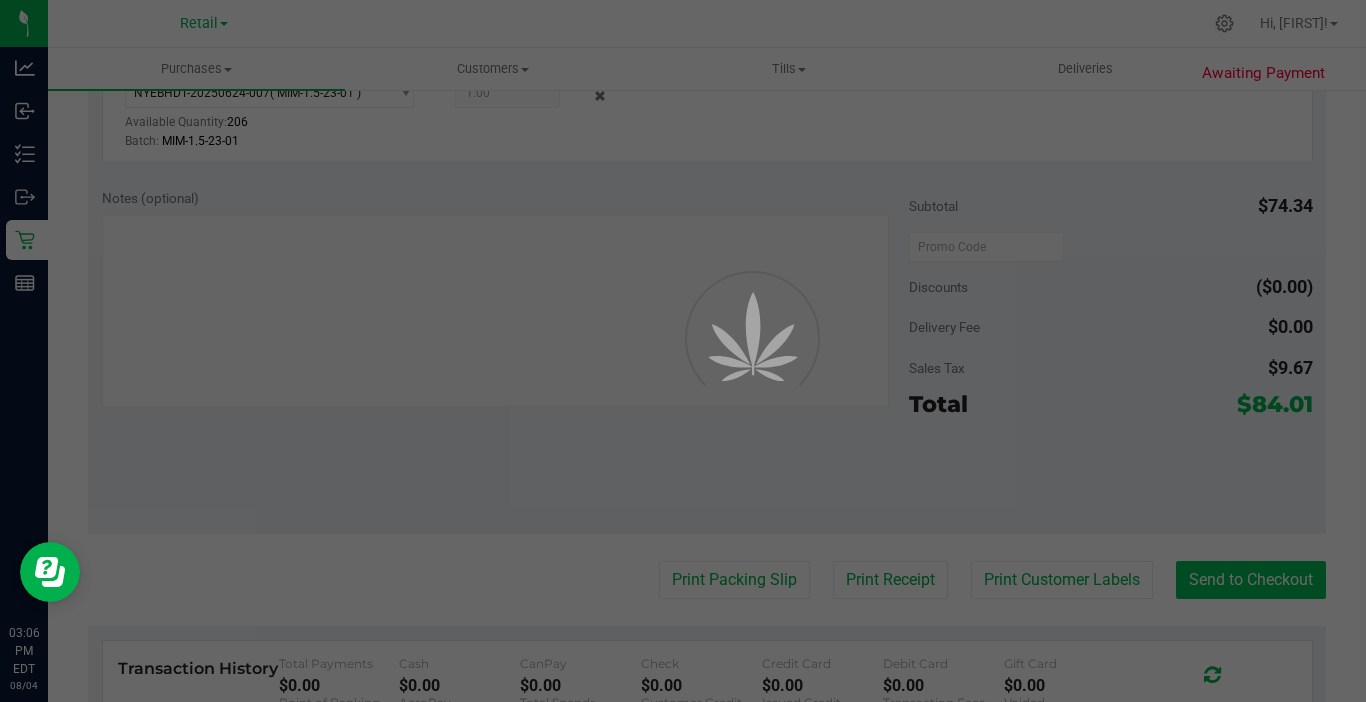 scroll, scrollTop: 0, scrollLeft: 0, axis: both 